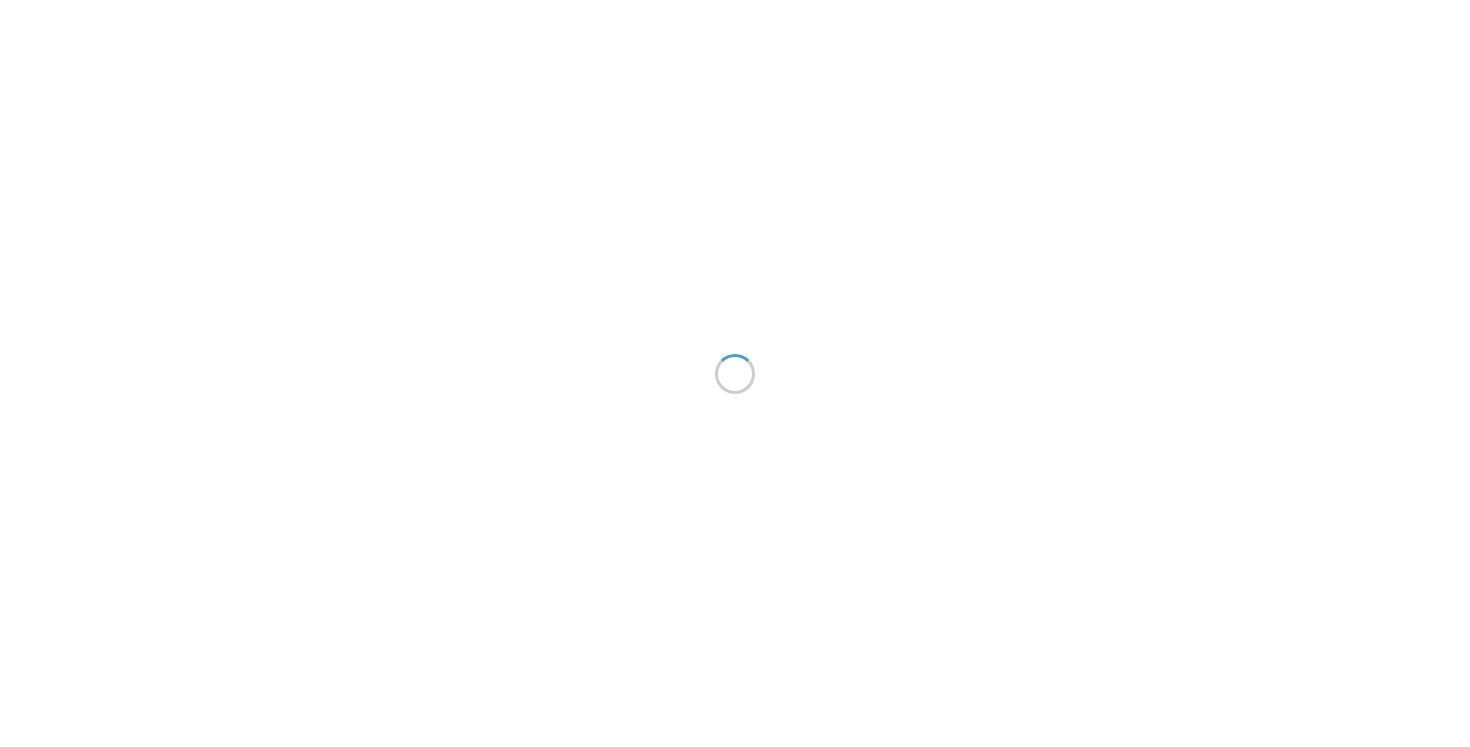 scroll, scrollTop: 0, scrollLeft: 0, axis: both 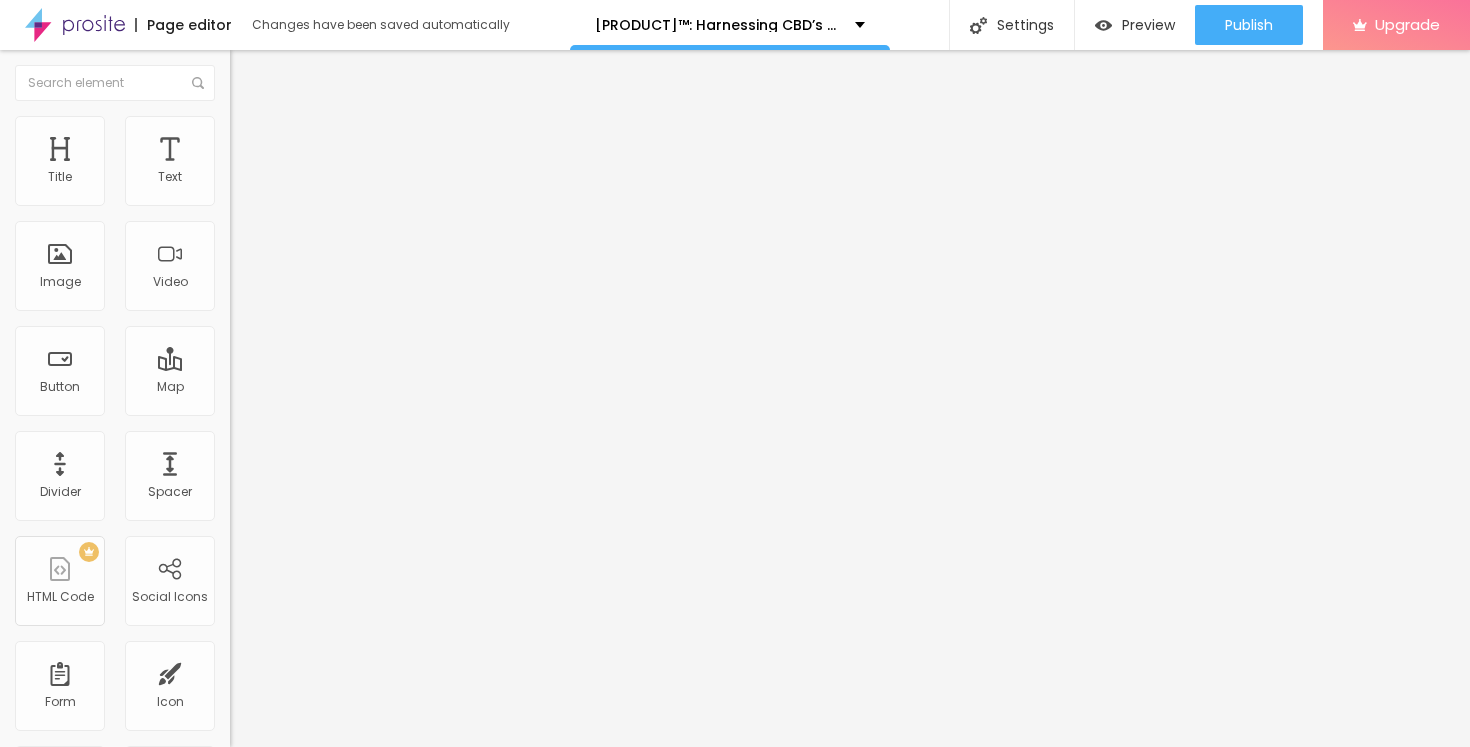click at bounding box center (244, 285) 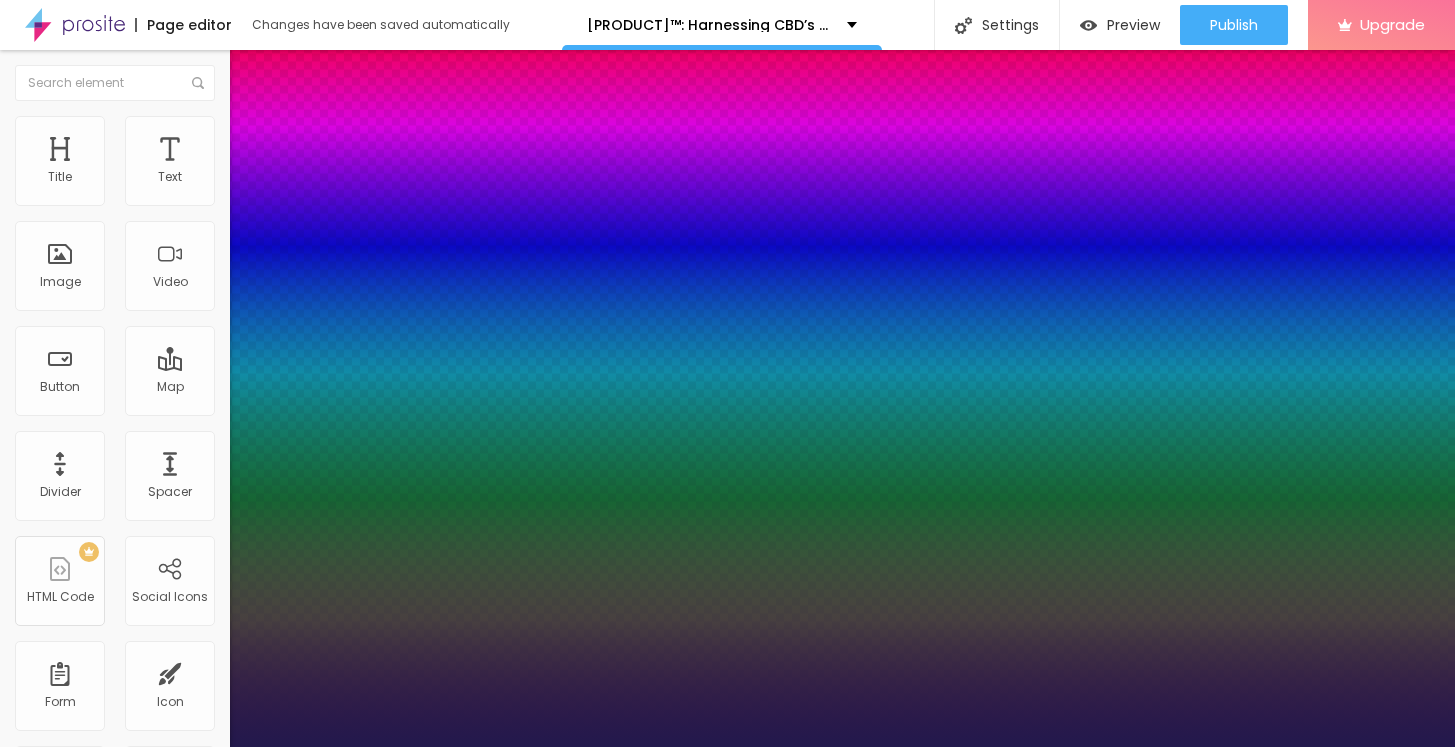 type on "1" 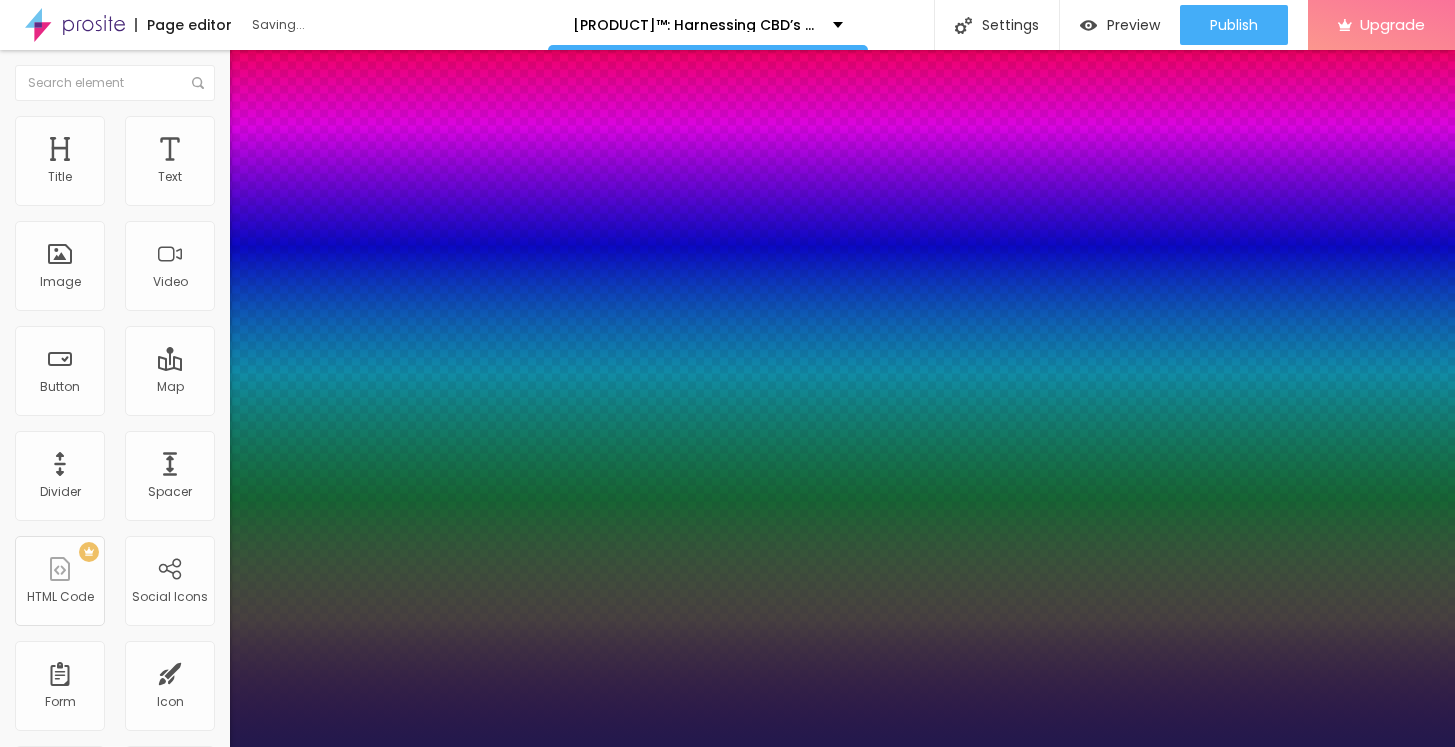 type on "1" 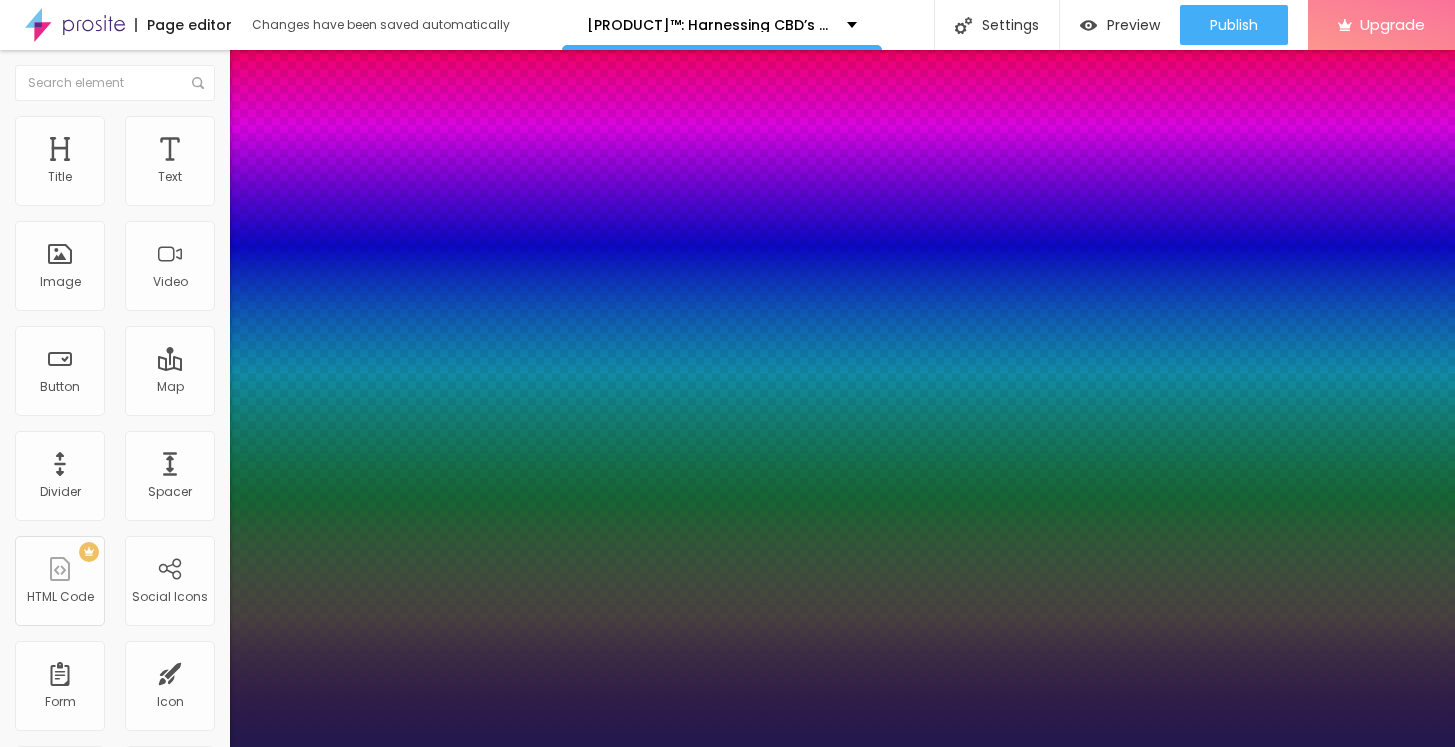 select on "Comfortaa-Light" 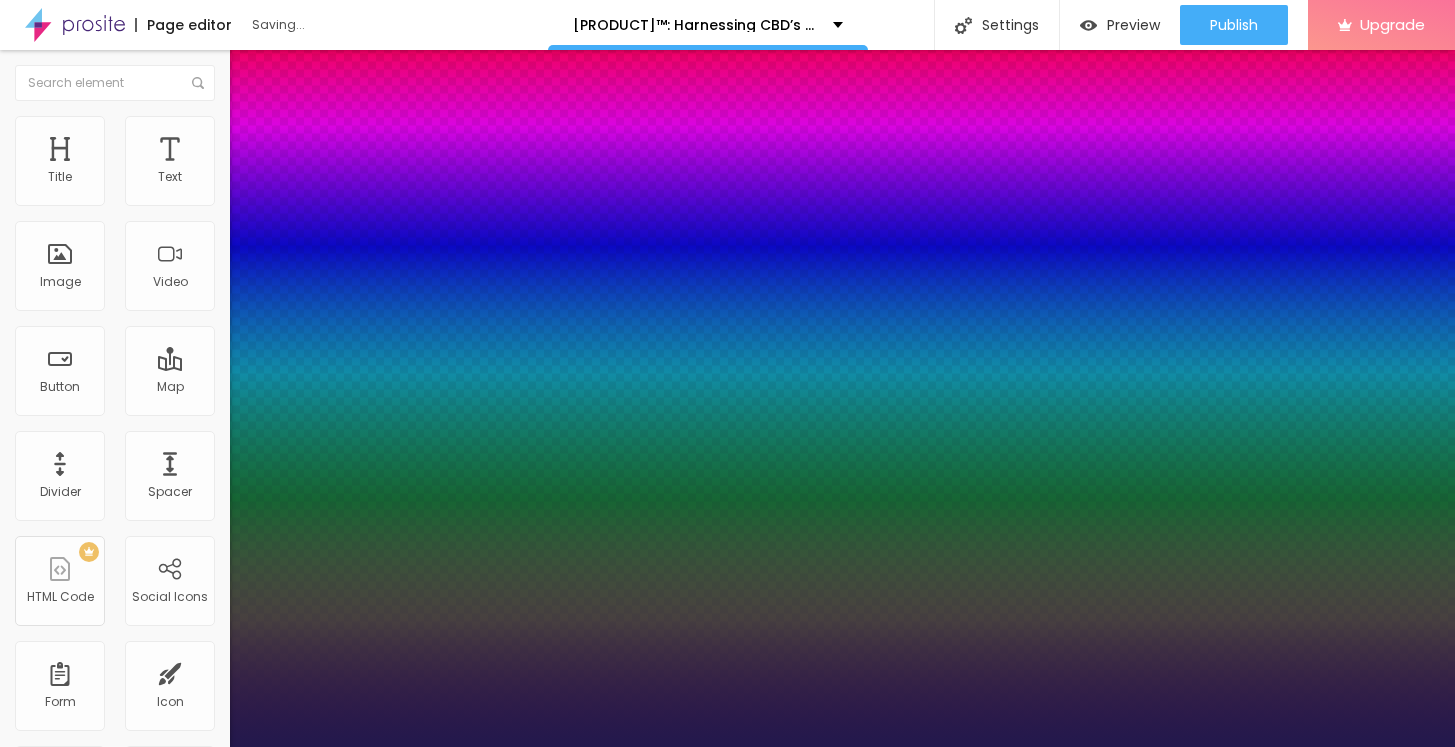 type on "1" 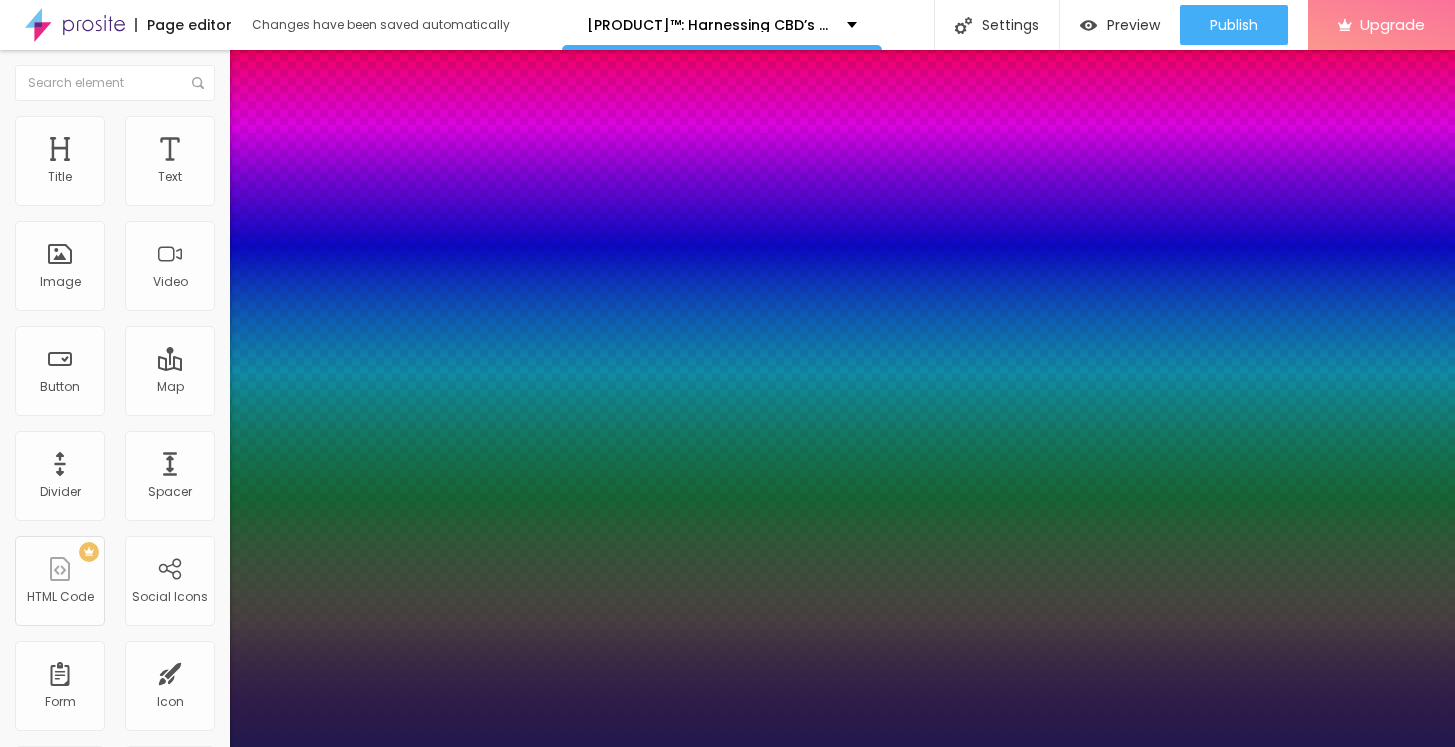 click on "AbrilFatface-Regular Actor-Regular Alegreya AlegreyaBlack Alice Allan-Bold Allan-Regular Amaranth AmaticaSC AmaticSC Amita-Bold Amita-Regular Anaheim AnonymousPro-Bold AnonymousPro-Italic AnonymousPro-Regular Arapey Archivo-Bold Archivo-Italic Archivo-Regular ArefRuqaa Arsenal-Bold Arsenal-Italic Arsenal-Regular Arvo Assistant AssistantLight AveriaLibre AveriaLibreLight AveriaSansLibre-Bold AveriaSansLibre-Italic AveriaSansLibre-Regular Bangers-Regular Bentham-Regular Bevan-Regular BioRhyme BioRhymeExtraBold BioRhymeLight Bitter BreeSerif ButterflyKids-Regular ChangaOne-Italic ChangaOne-Regular Chewy-Regular Chivo CinzelDecorative-Black CinzelDecorative-Bold CinzelDecorative-Regular Comfortaa-Bold Comfortaa-Light Comfortaa-Regular ComingSoon Cookie-Regular Corben-Bold Corben-Regular Cormorant CormorantGeramond-Bold CormorantGeramond-Italic CormorantGeramond-Medium CormorantGeramond-Regular CormorantLight Cousine-Bold Cousine-Italic Cousine-Regular Creepster-Regular CrimsonText CrimsonTextBold Cuprum FjallaOne" at bounding box center (107, 769) 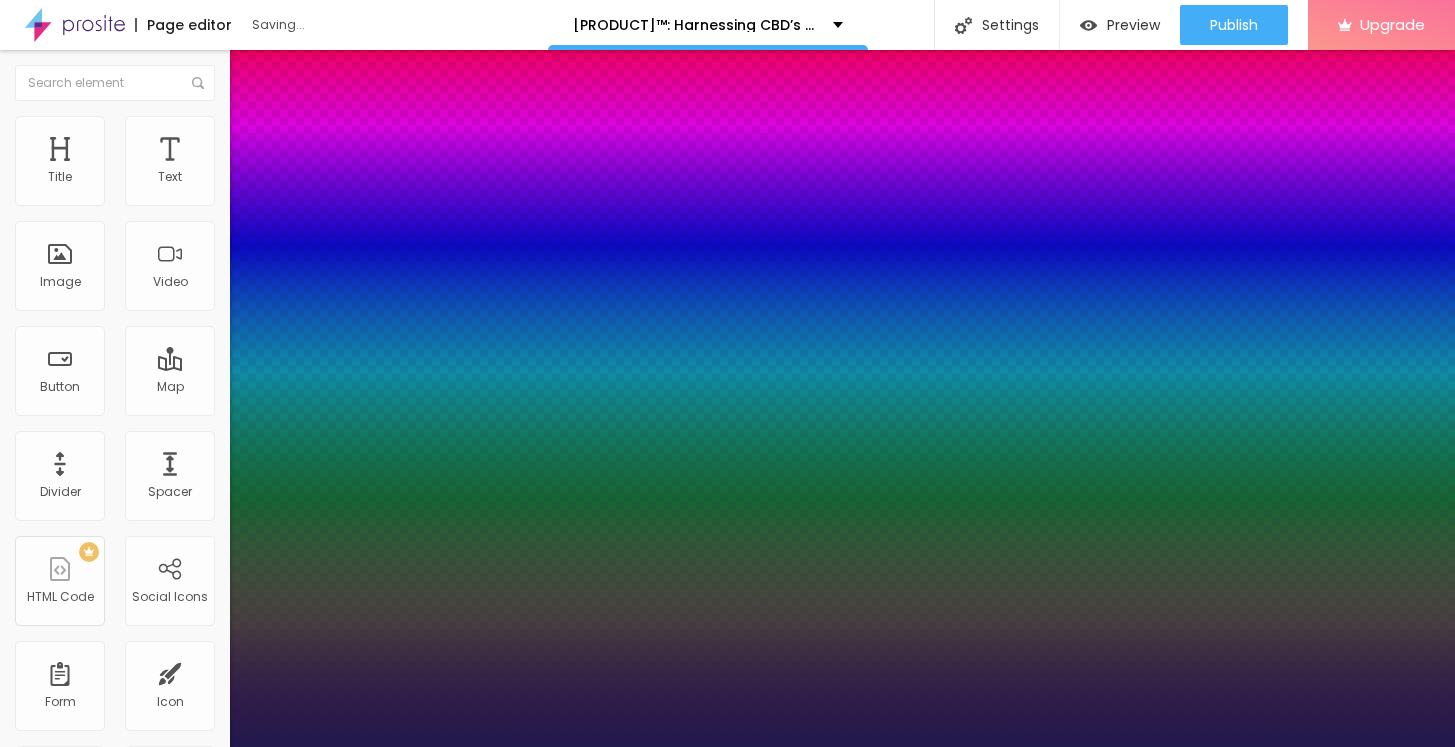 type on "1" 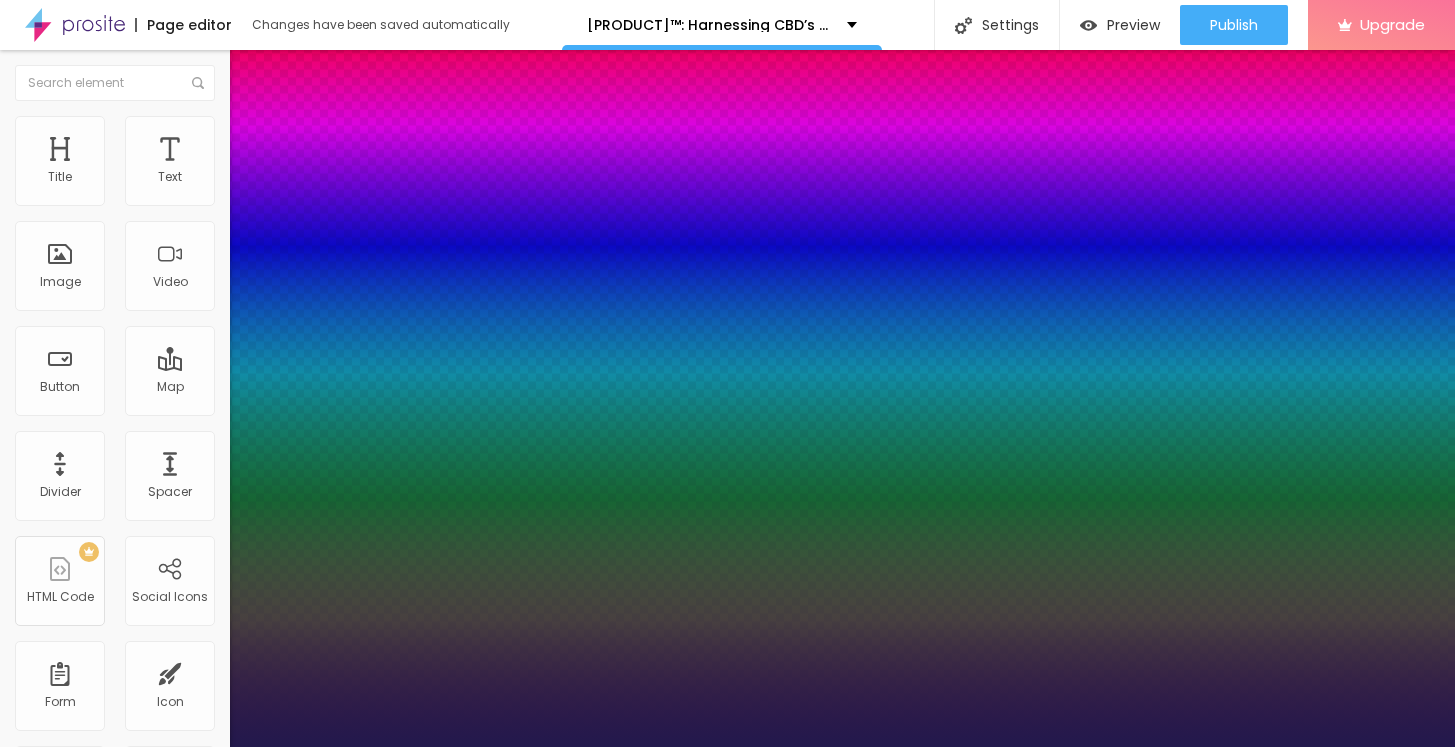 select on "Corben-Bold" 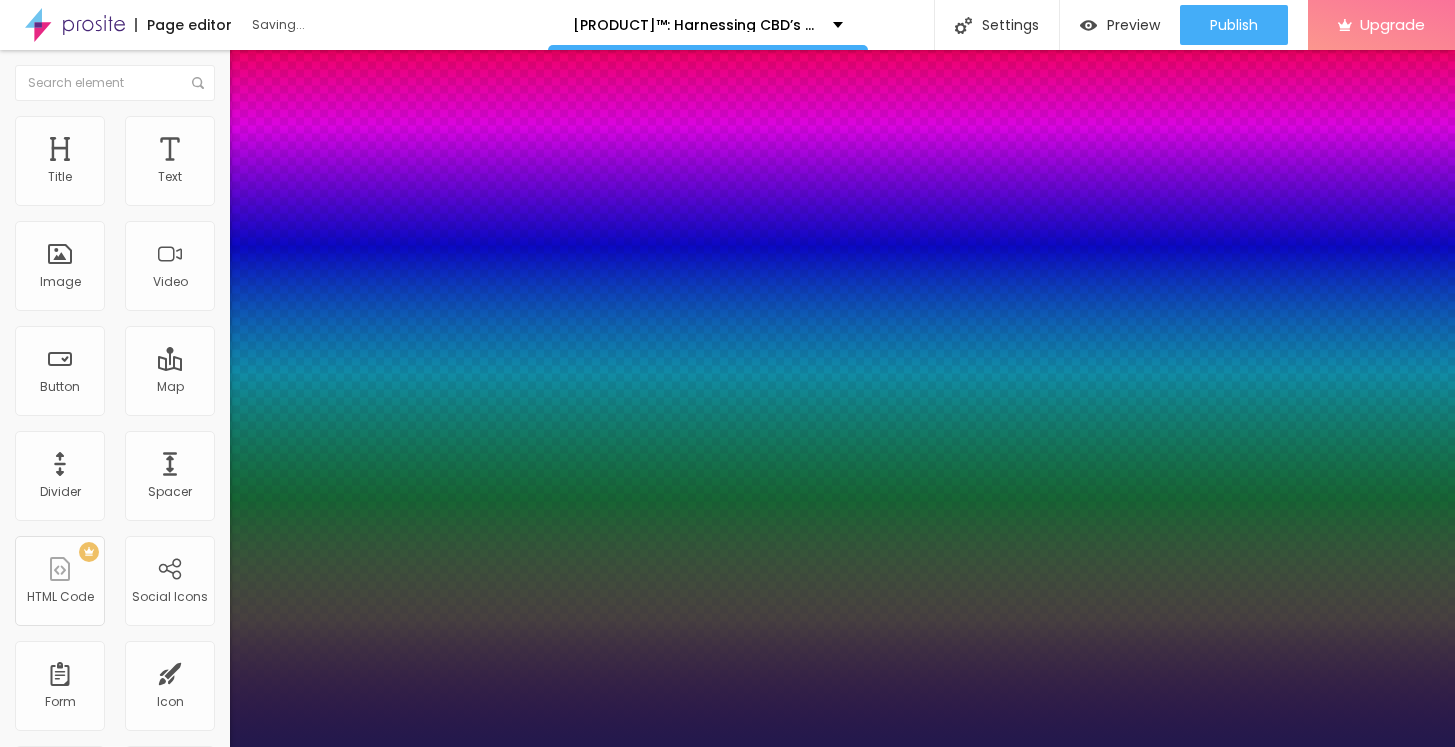click on "AbrilFatface-Regular Actor-Regular Alegreya AlegreyaBlack Alice Allan-Bold Allan-Regular Amaranth AmaticaSC AmaticSC Amita-Bold Amita-Regular Anaheim AnonymousPro-Bold AnonymousPro-Italic AnonymousPro-Regular Arapey Archivo-Bold Archivo-Italic Archivo-Regular ArefRuqaa Arsenal-Bold Arsenal-Italic Arsenal-Regular Arvo Assistant AssistantLight AveriaLibre AveriaLibreLight AveriaSansLibre-Bold AveriaSansLibre-Italic AveriaSansLibre-Regular Bangers-Regular Bentham-Regular Bevan-Regular BioRhyme BioRhymeExtraBold BioRhymeLight Bitter BreeSerif ButterflyKids-Regular ChangaOne-Italic ChangaOne-Regular Chewy-Regular Chivo CinzelDecorative-Black CinzelDecorative-Bold CinzelDecorative-Regular Comfortaa-Bold Comfortaa-Light Comfortaa-Regular ComingSoon Cookie-Regular Corben-Bold Corben-Regular Cormorant CormorantGeramond-Bold CormorantGeramond-Italic CormorantGeramond-Medium CormorantGeramond-Regular CormorantLight Cousine-Bold Cousine-Italic Cousine-Regular Creepster-Regular CrimsonText CrimsonTextBold Cuprum FjallaOne" at bounding box center [107, 769] 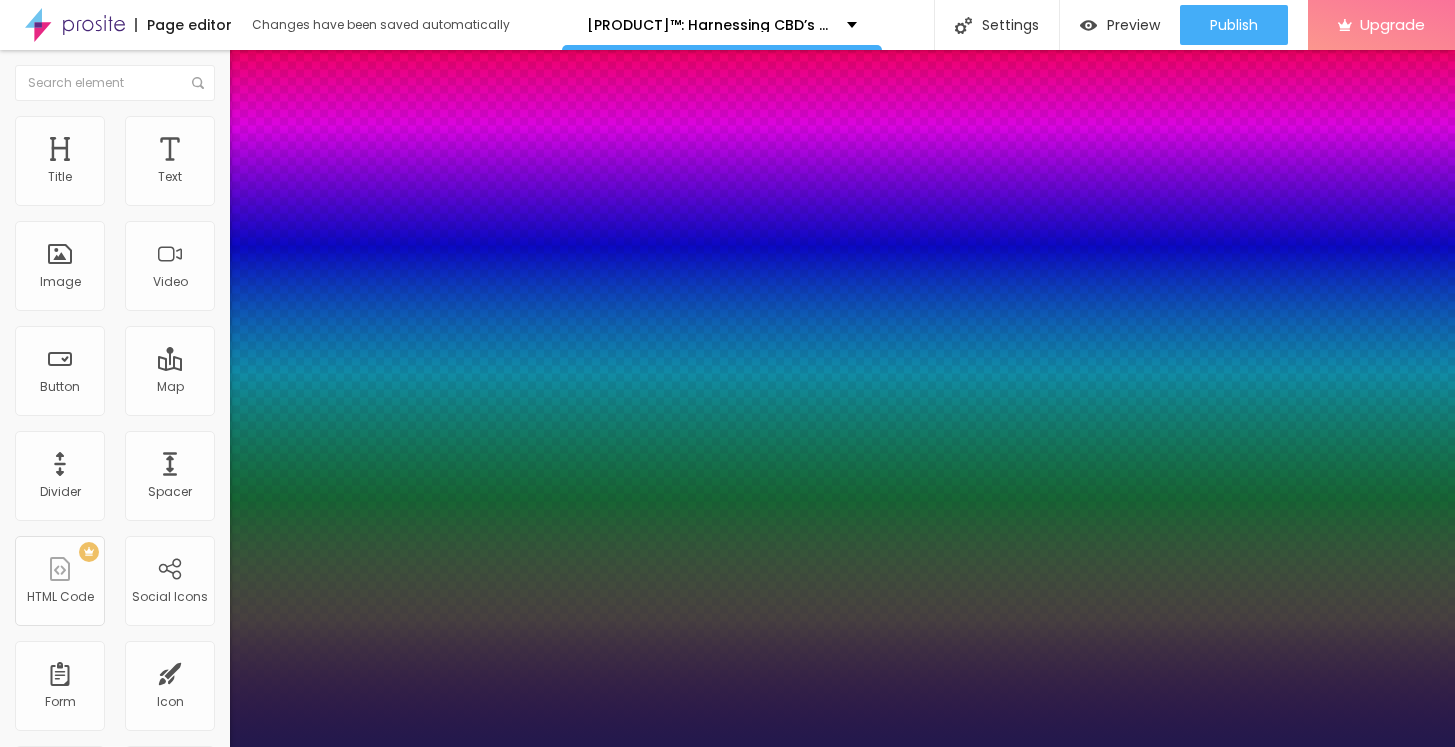 select on "Comfortaa-Regular" 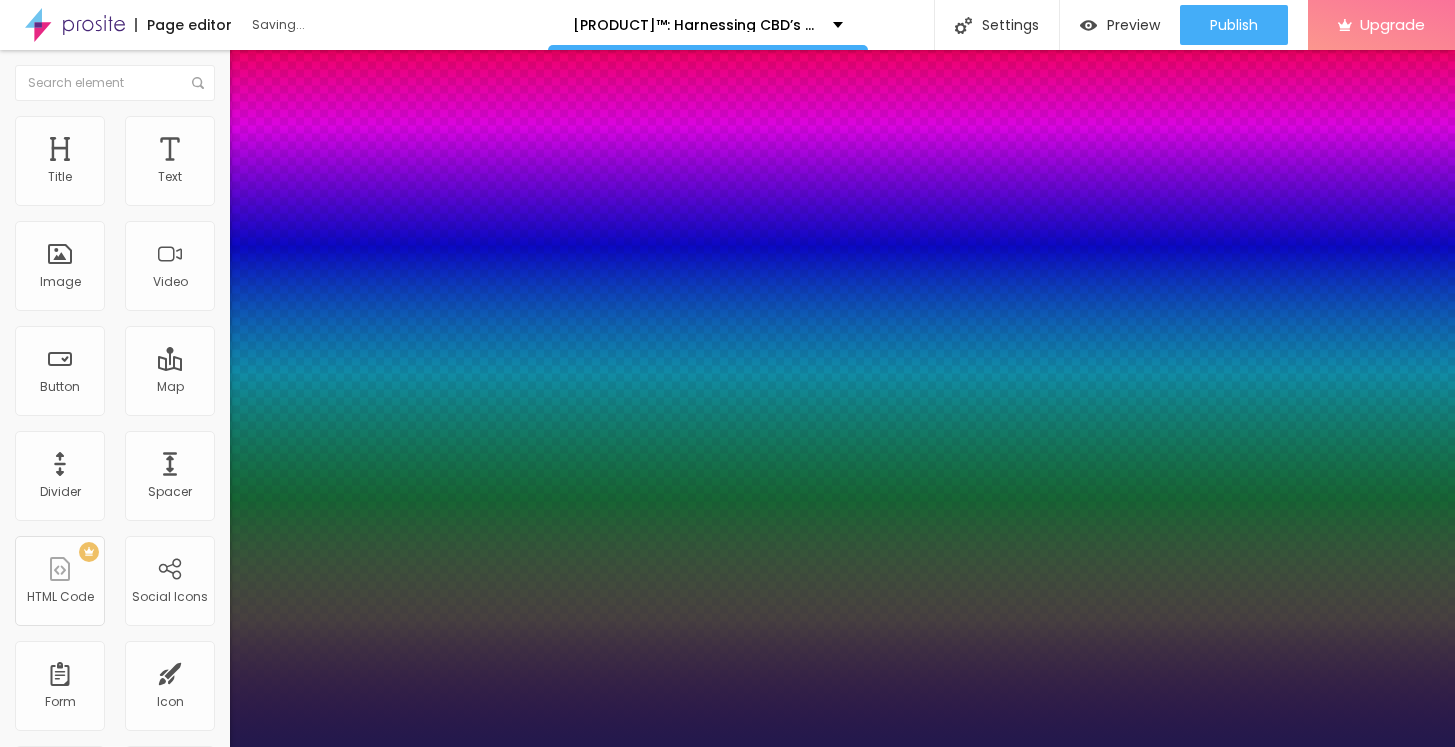 type on "1" 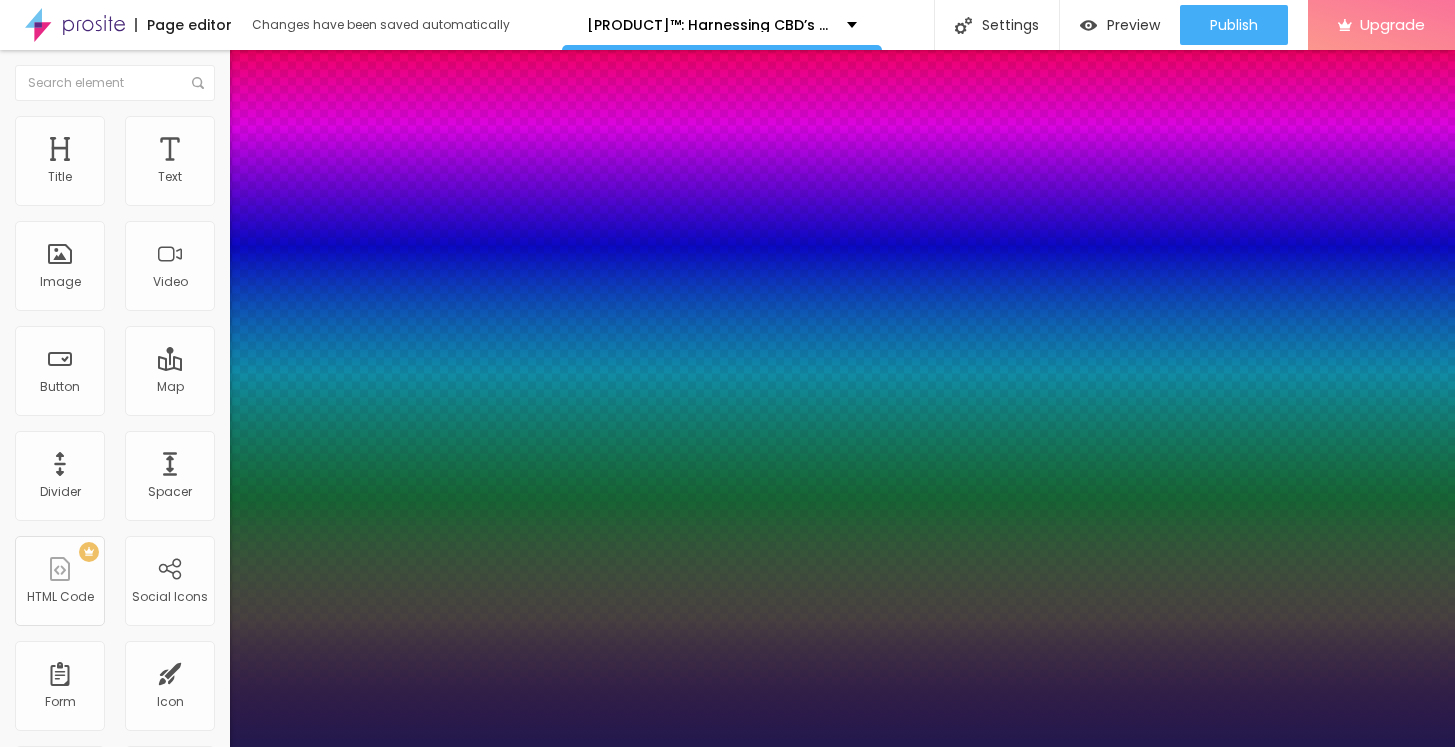 click on "AbrilFatface-Regular Actor-Regular Alegreya AlegreyaBlack Alice Allan-Bold Allan-Regular Amaranth AmaticaSC AmaticSC Amita-Bold Amita-Regular Anaheim AnonymousPro-Bold AnonymousPro-Italic AnonymousPro-Regular Arapey Archivo-Bold Archivo-Italic Archivo-Regular ArefRuqaa Arsenal-Bold Arsenal-Italic Arsenal-Regular Arvo Assistant AssistantLight AveriaLibre AveriaLibreLight AveriaSansLibre-Bold AveriaSansLibre-Italic AveriaSansLibre-Regular Bangers-Regular Bentham-Regular Bevan-Regular BioRhyme BioRhymeExtraBold BioRhymeLight Bitter BreeSerif ButterflyKids-Regular ChangaOne-Italic ChangaOne-Regular Chewy-Regular Chivo CinzelDecorative-Black CinzelDecorative-Bold CinzelDecorative-Regular Comfortaa-Bold Comfortaa-Light Comfortaa-Regular ComingSoon Cookie-Regular Corben-Bold Corben-Regular Cormorant CormorantGeramond-Bold CormorantGeramond-Italic CormorantGeramond-Medium CormorantGeramond-Regular CormorantLight Cousine-Bold Cousine-Italic Cousine-Regular Creepster-Regular CrimsonText CrimsonTextBold Cuprum FjallaOne" at bounding box center (107, 769) 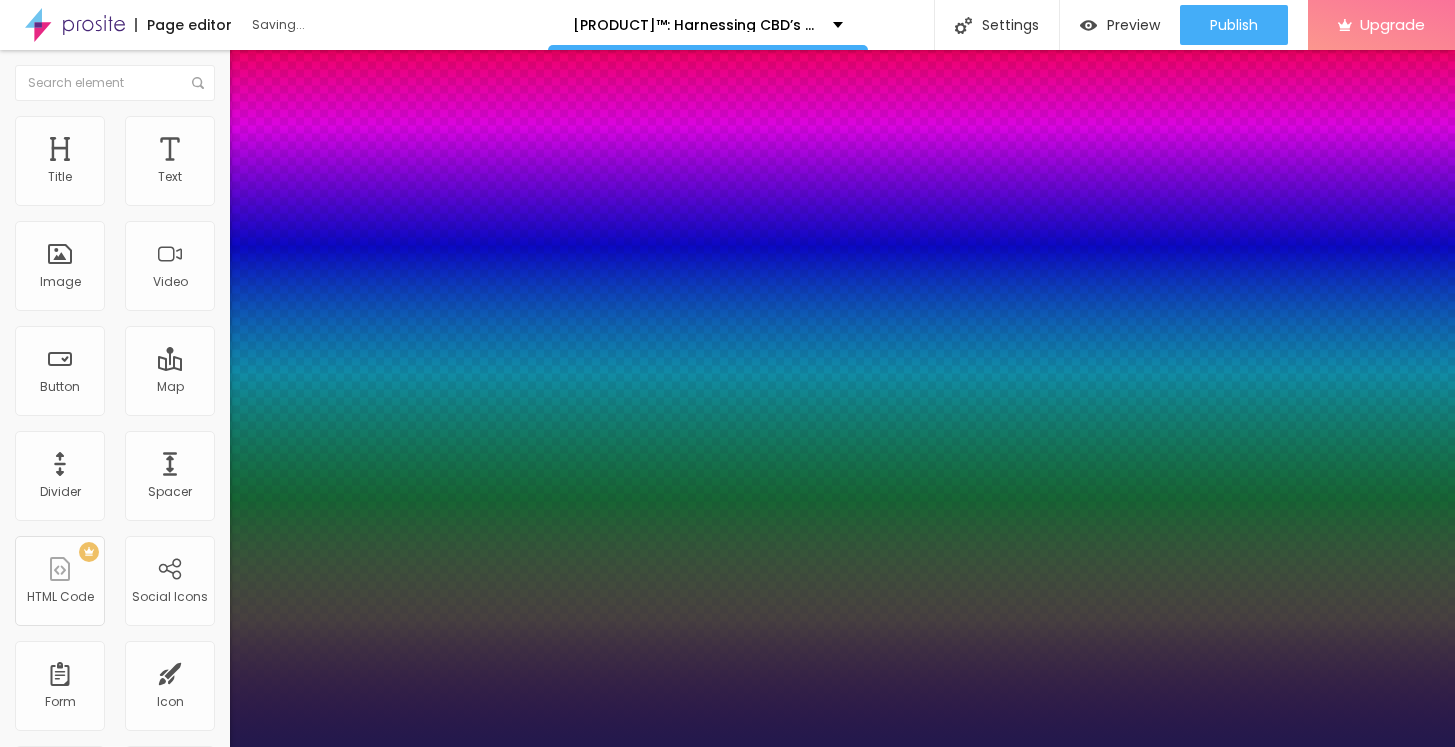 type on "1" 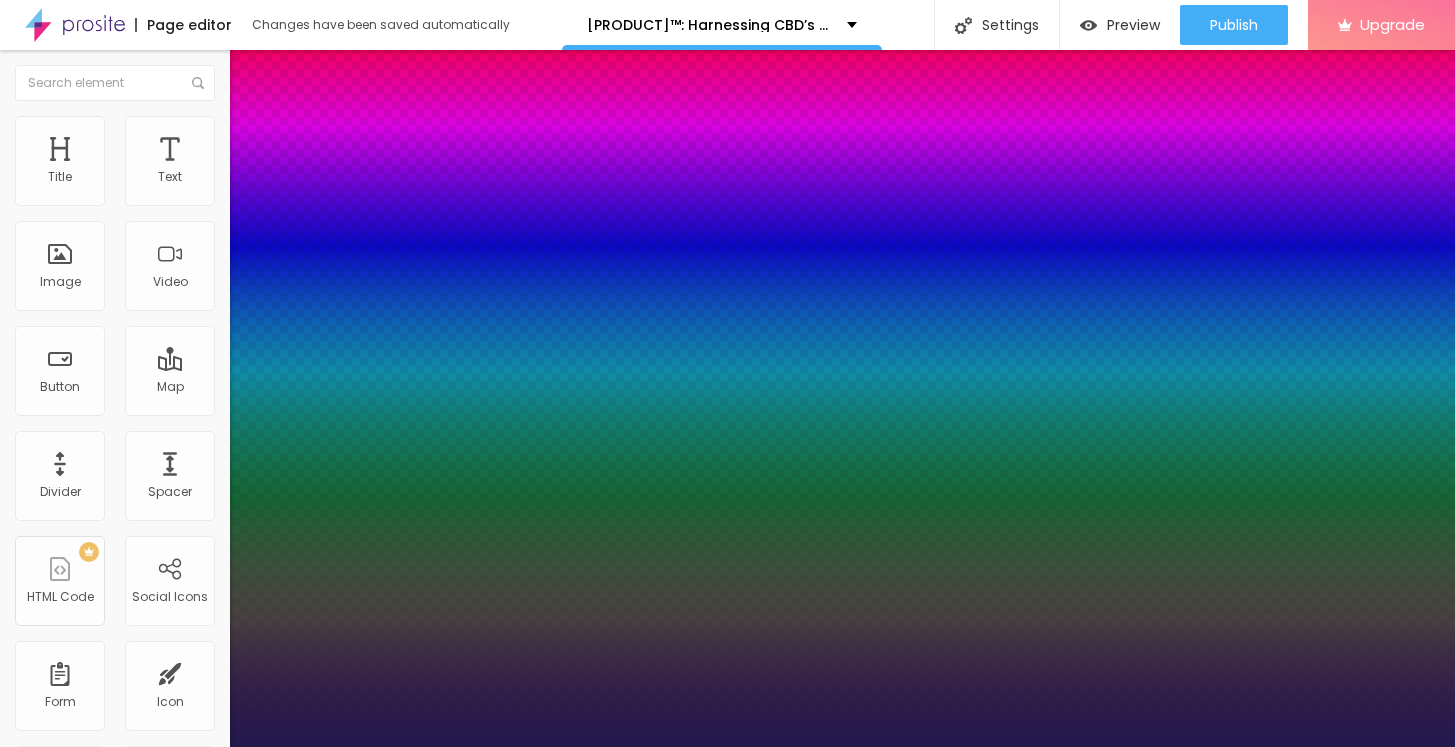 click on "AbrilFatface-Regular Actor-Regular Alegreya AlegreyaBlack Alice Allan-Bold Allan-Regular Amaranth AmaticaSC AmaticSC Amita-Bold Amita-Regular Anaheim AnonymousPro-Bold AnonymousPro-Italic AnonymousPro-Regular Arapey Archivo-Bold Archivo-Italic Archivo-Regular ArefRuqaa Arsenal-Bold Arsenal-Italic Arsenal-Regular Arvo Assistant AssistantLight AveriaLibre AveriaLibreLight AveriaSansLibre-Bold AveriaSansLibre-Italic AveriaSansLibre-Regular Bangers-Regular Bentham-Regular Bevan-Regular BioRhyme BioRhymeExtraBold BioRhymeLight Bitter BreeSerif ButterflyKids-Regular ChangaOne-Italic ChangaOne-Regular Chewy-Regular Chivo CinzelDecorative-Black CinzelDecorative-Bold CinzelDecorative-Regular Comfortaa-Bold Comfortaa-Light Comfortaa-Regular ComingSoon Cookie-Regular Corben-Bold Corben-Regular Cormorant CormorantGeramond-Bold CormorantGeramond-Italic CormorantGeramond-Medium CormorantGeramond-Regular CormorantLight Cousine-Bold Cousine-Italic Cousine-Regular Creepster-Regular CrimsonText CrimsonTextBold Cuprum FjallaOne" at bounding box center [107, 769] 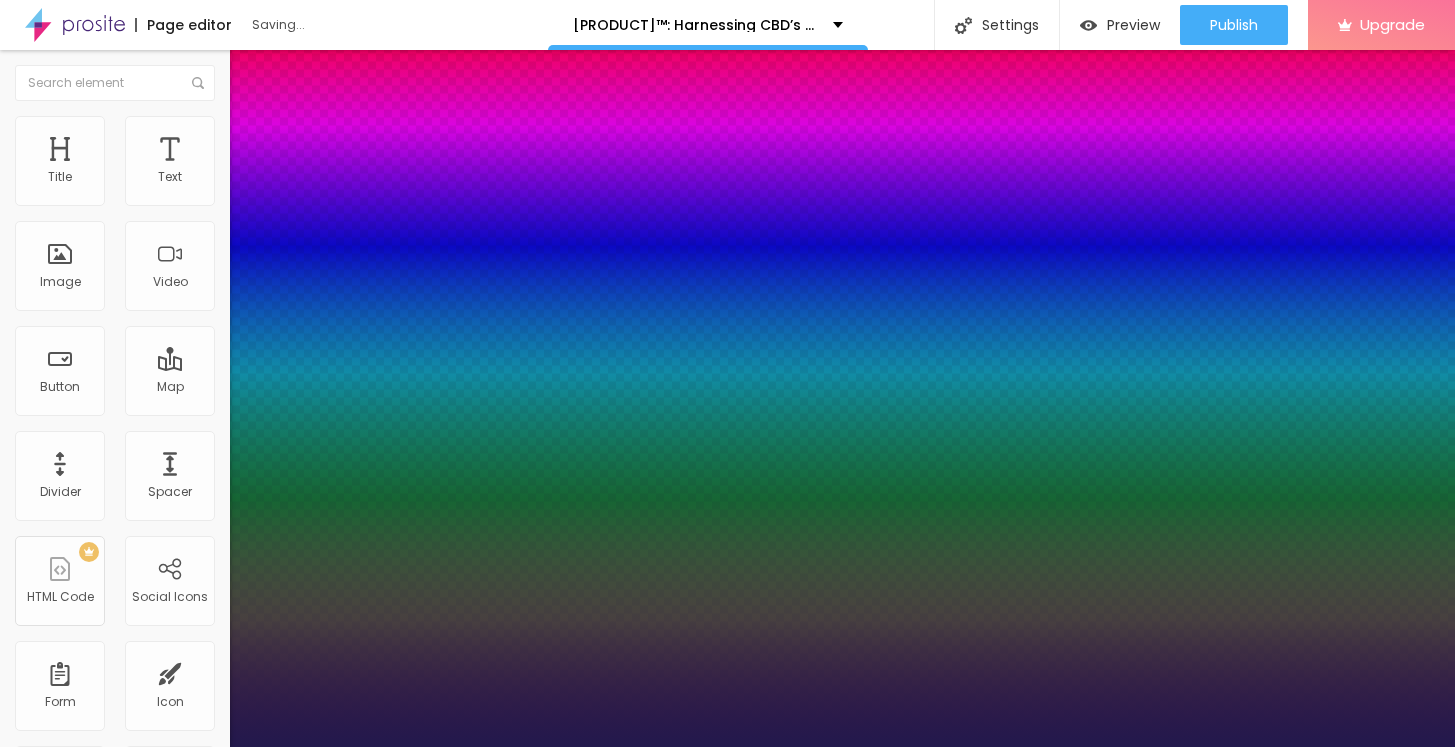 click on "AbrilFatface-Regular Actor-Regular Alegreya AlegreyaBlack Alice Allan-Bold Allan-Regular Amaranth AmaticaSC AmaticSC Amita-Bold Amita-Regular Anaheim AnonymousPro-Bold AnonymousPro-Italic AnonymousPro-Regular Arapey Archivo-Bold Archivo-Italic Archivo-Regular ArefRuqaa Arsenal-Bold Arsenal-Italic Arsenal-Regular Arvo Assistant AssistantLight AveriaLibre AveriaLibreLight AveriaSansLibre-Bold AveriaSansLibre-Italic AveriaSansLibre-Regular Bangers-Regular Bentham-Regular Bevan-Regular BioRhyme BioRhymeExtraBold BioRhymeLight Bitter BreeSerif ButterflyKids-Regular ChangaOne-Italic ChangaOne-Regular Chewy-Regular Chivo CinzelDecorative-Black CinzelDecorative-Bold CinzelDecorative-Regular Comfortaa-Bold Comfortaa-Light Comfortaa-Regular ComingSoon Cookie-Regular Corben-Bold Corben-Regular Cormorant CormorantGeramond-Bold CormorantGeramond-Italic CormorantGeramond-Medium CormorantGeramond-Regular CormorantLight Cousine-Bold Cousine-Italic Cousine-Regular Creepster-Regular CrimsonText CrimsonTextBold Cuprum FjallaOne" at bounding box center [107, 769] 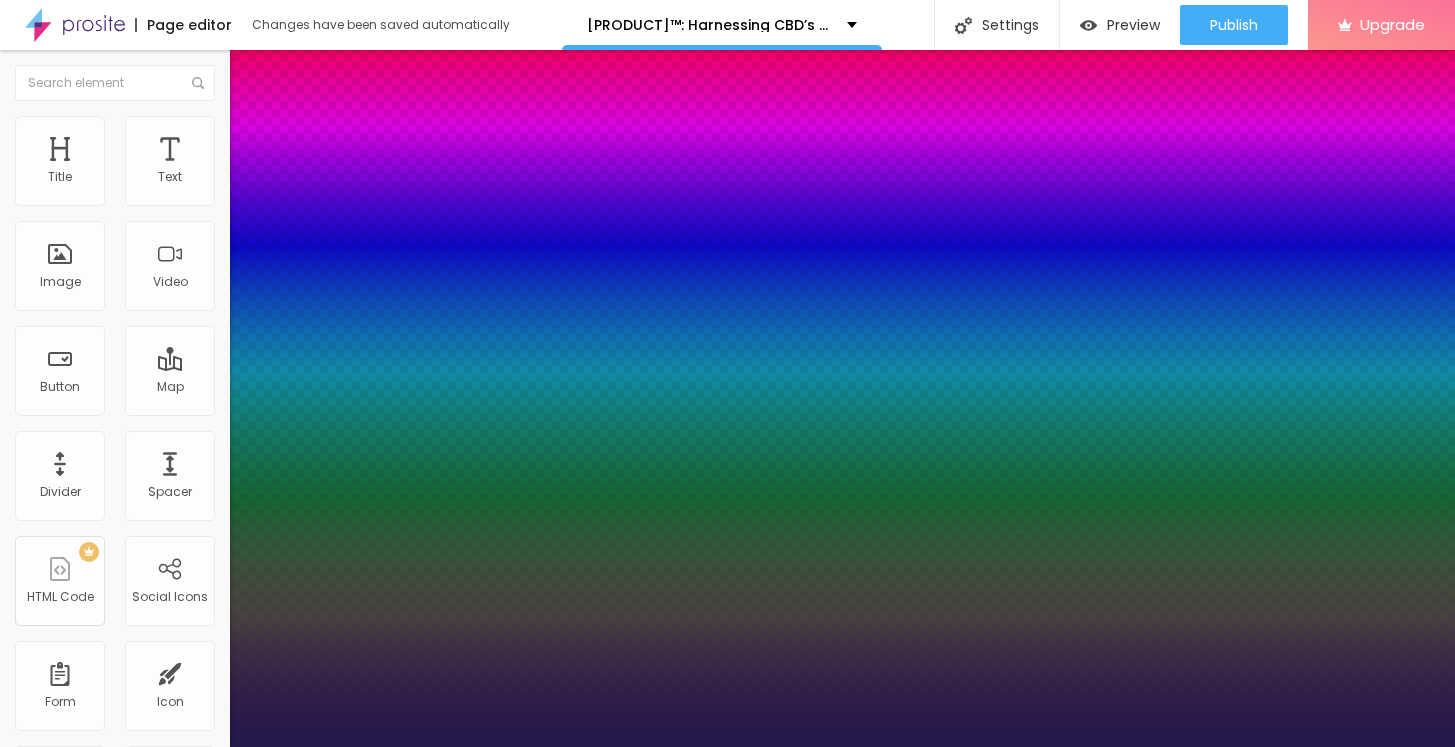 click at bounding box center (727, 747) 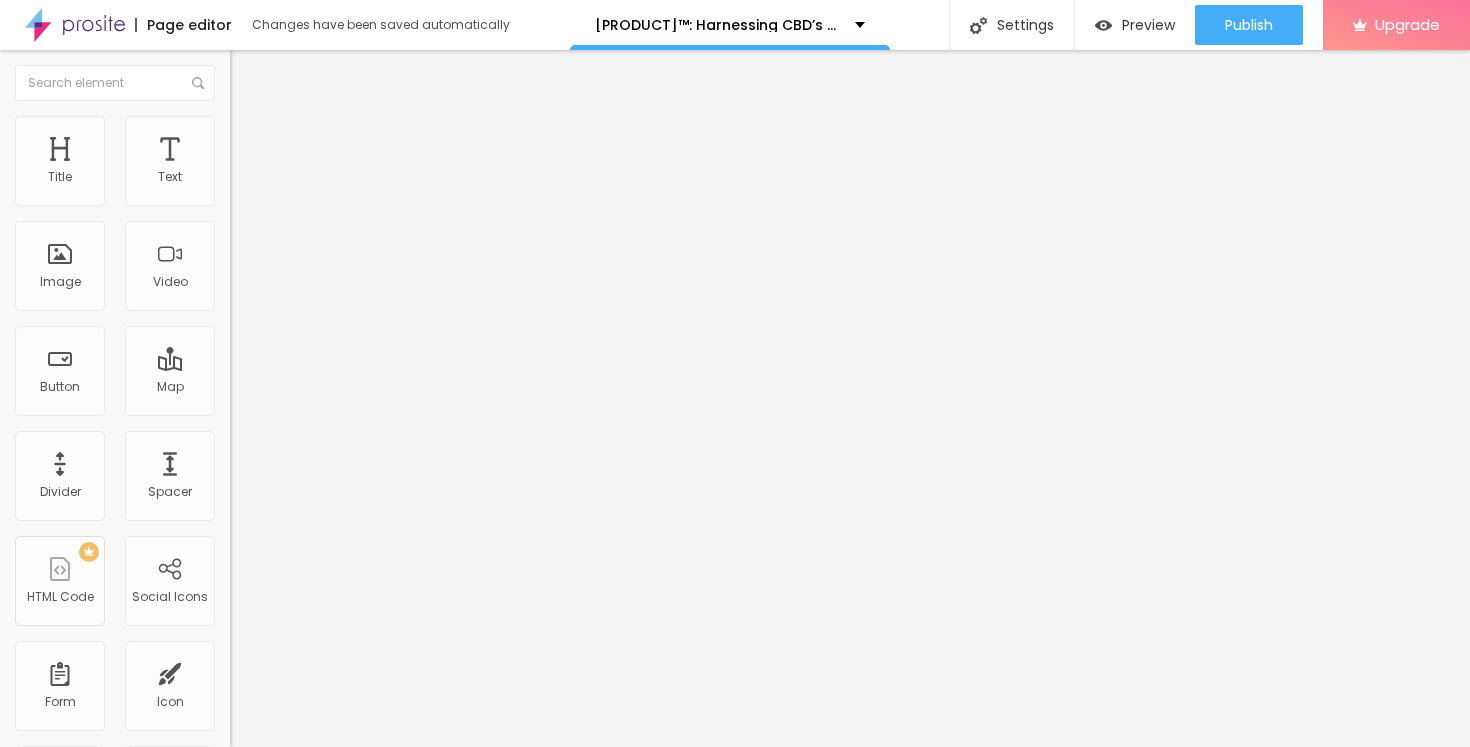 click on "Add image" at bounding box center (271, 163) 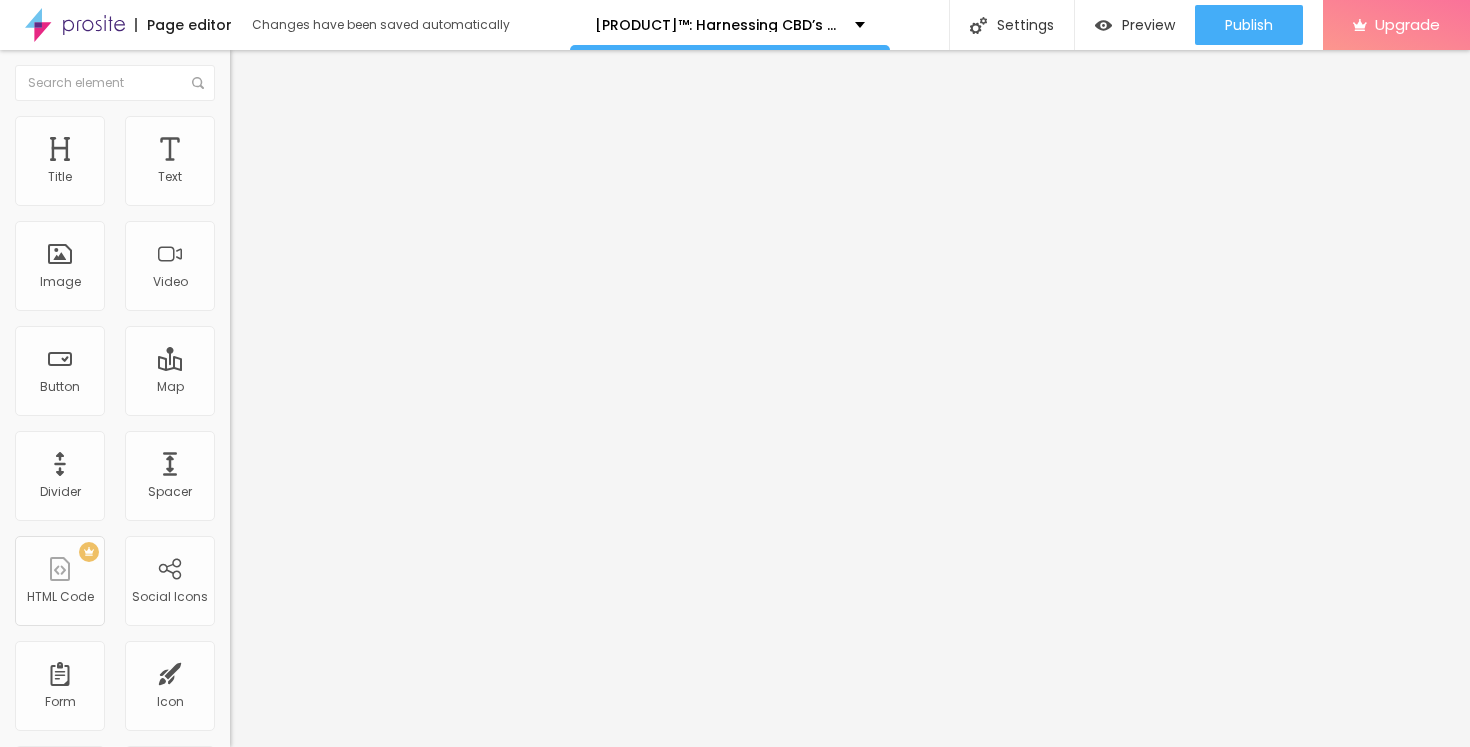 type on "60" 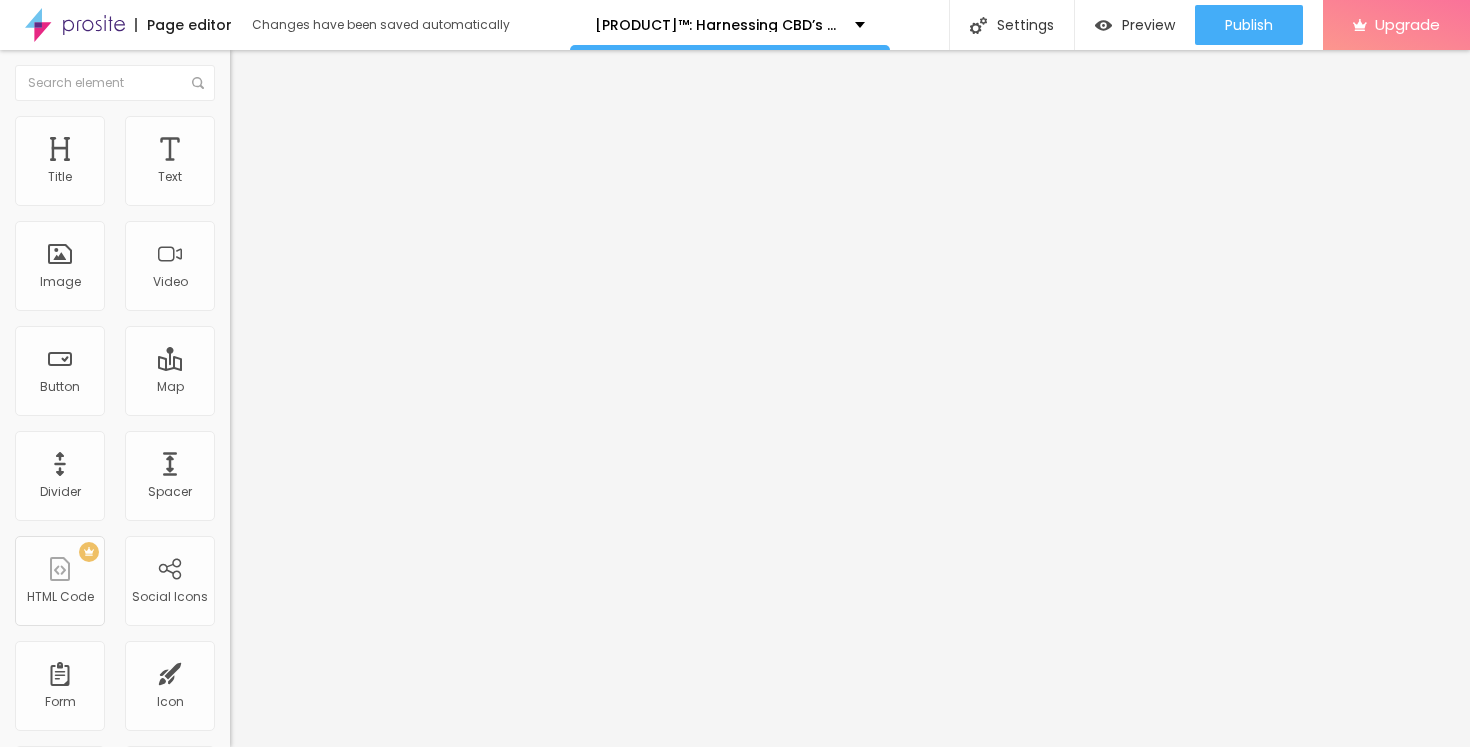 type on "60" 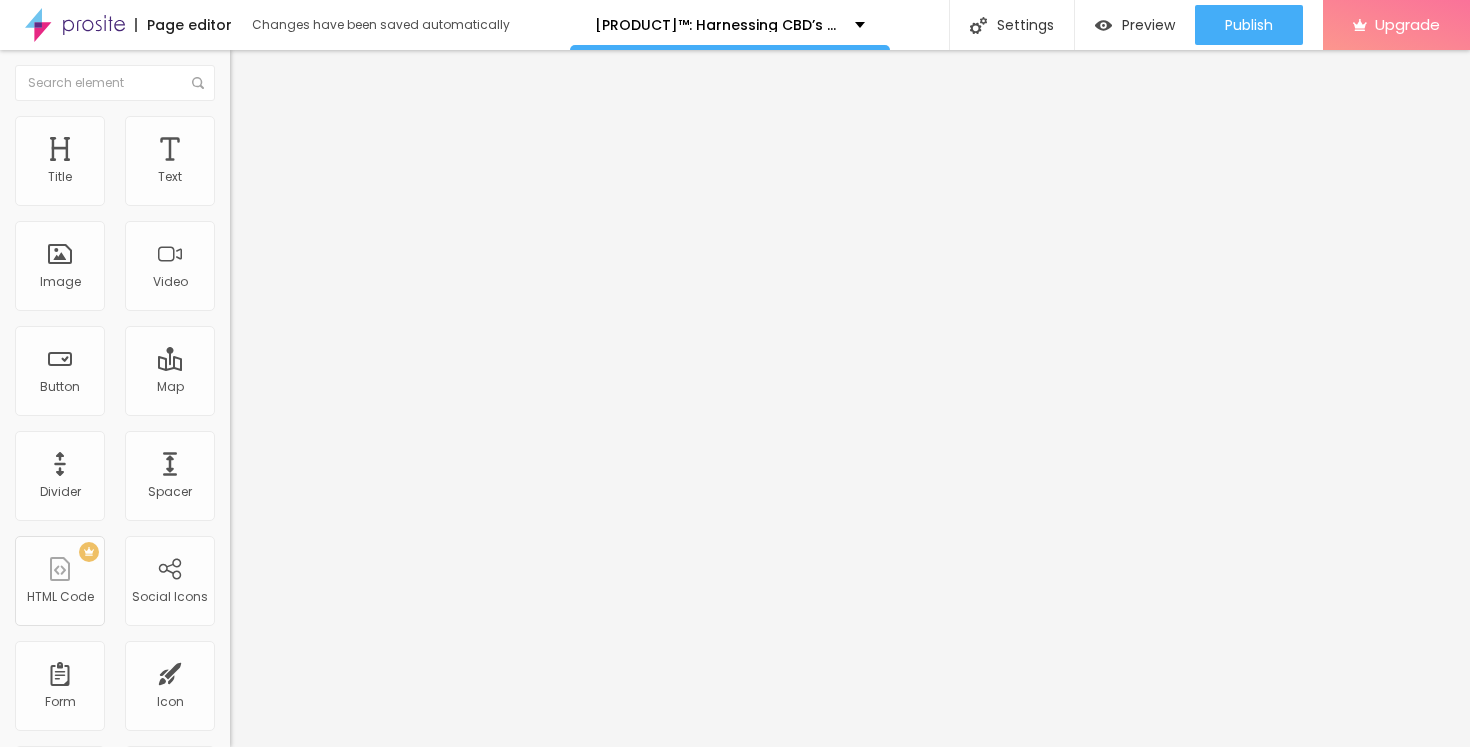 type on "65" 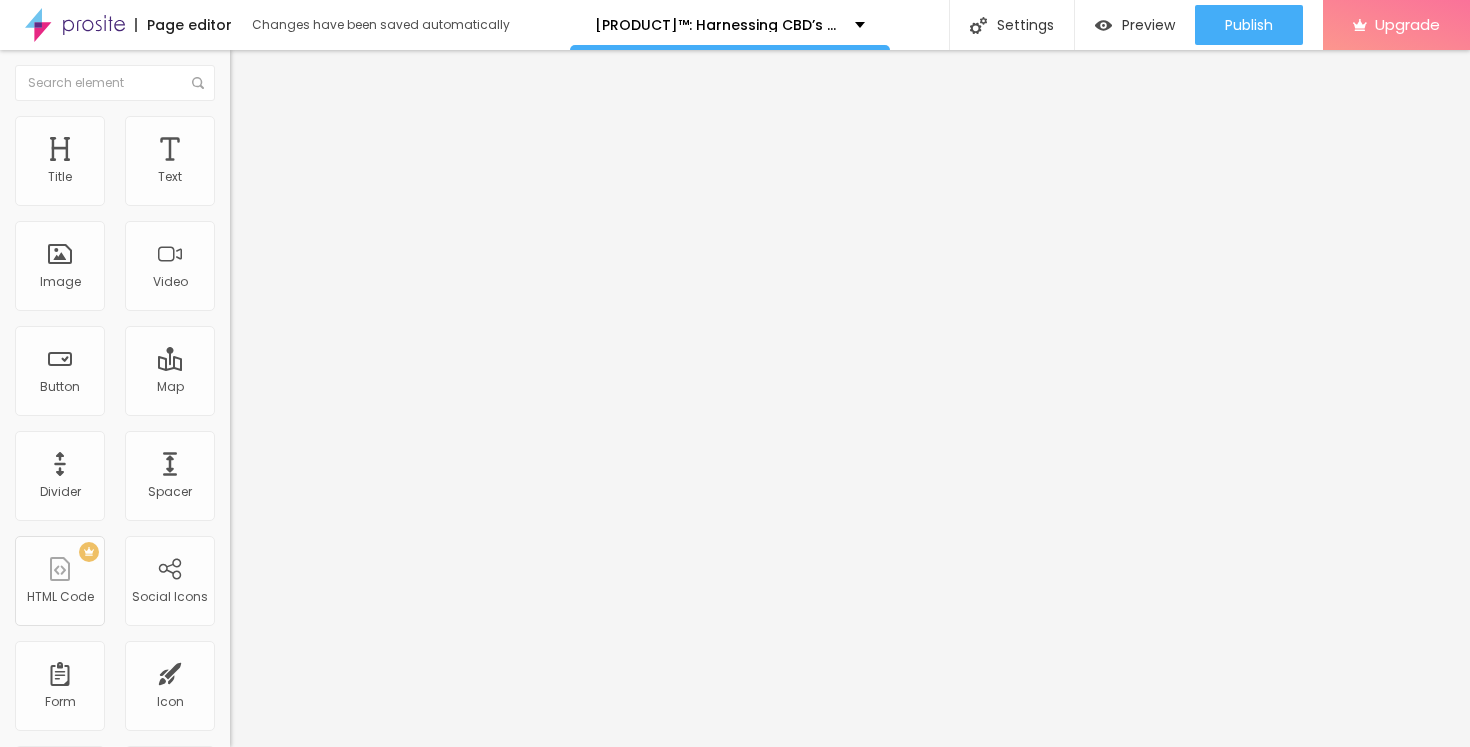 drag, startPoint x: 122, startPoint y: 212, endPoint x: 139, endPoint y: 213, distance: 17.029387 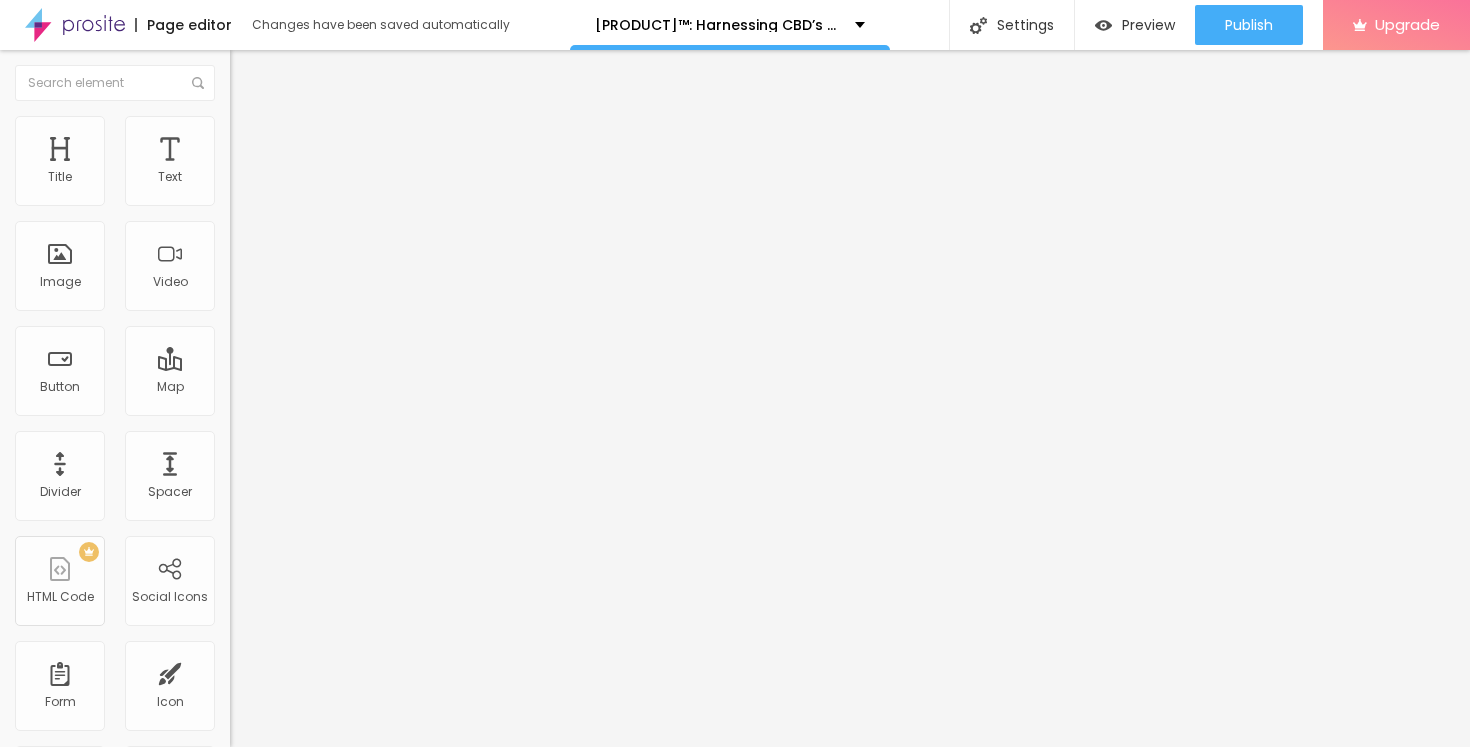 click at bounding box center (294, 197) 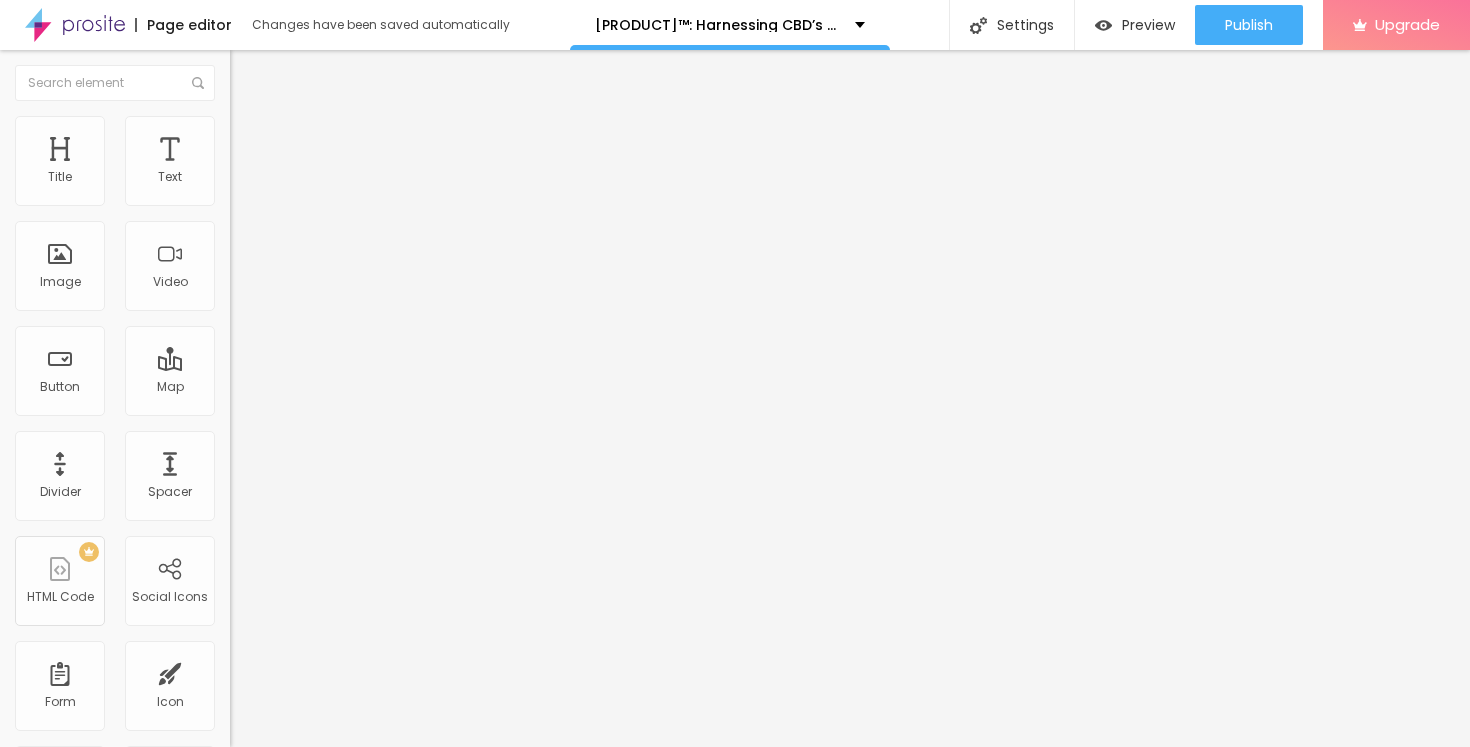 paste on "entrynutrition.com/Get.Serenity.Garden.CBD" 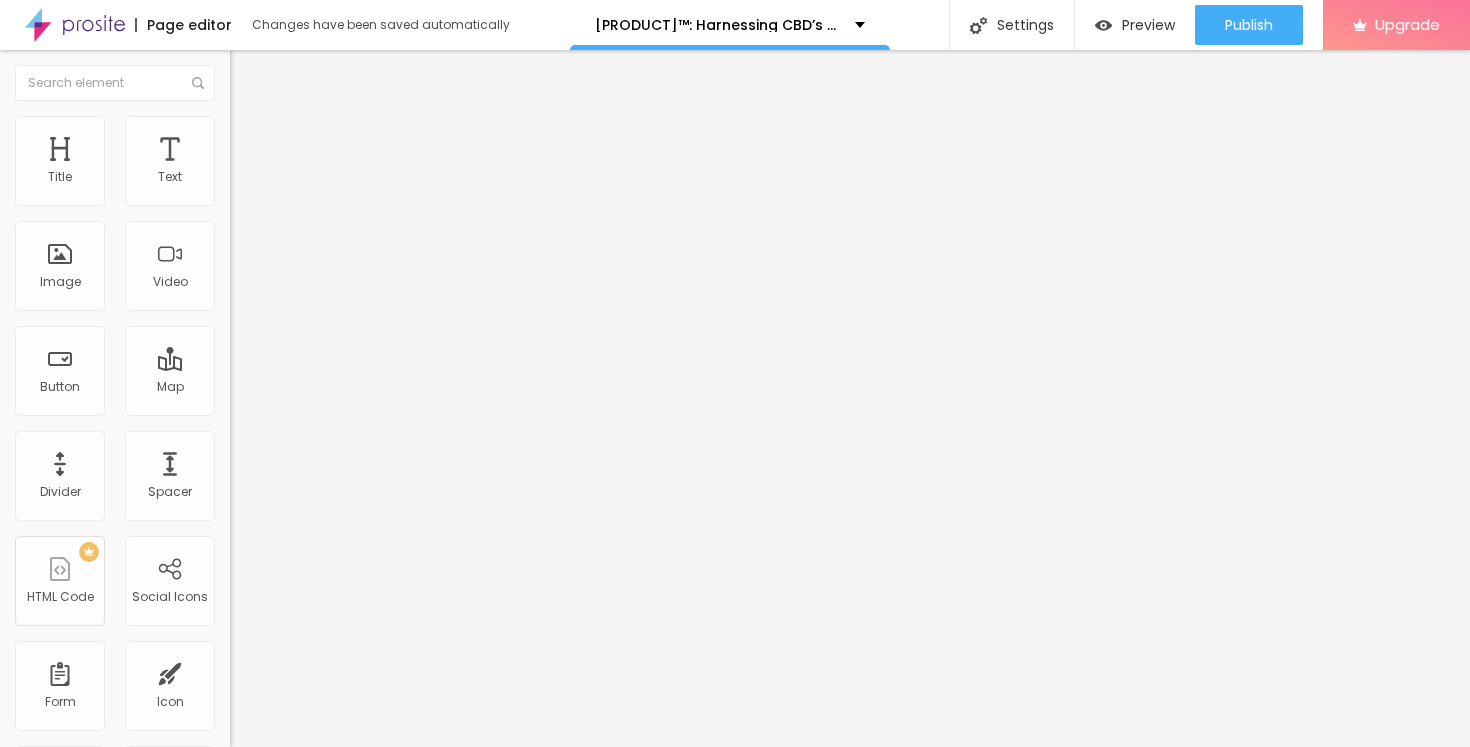 scroll, scrollTop: 0, scrollLeft: 130, axis: horizontal 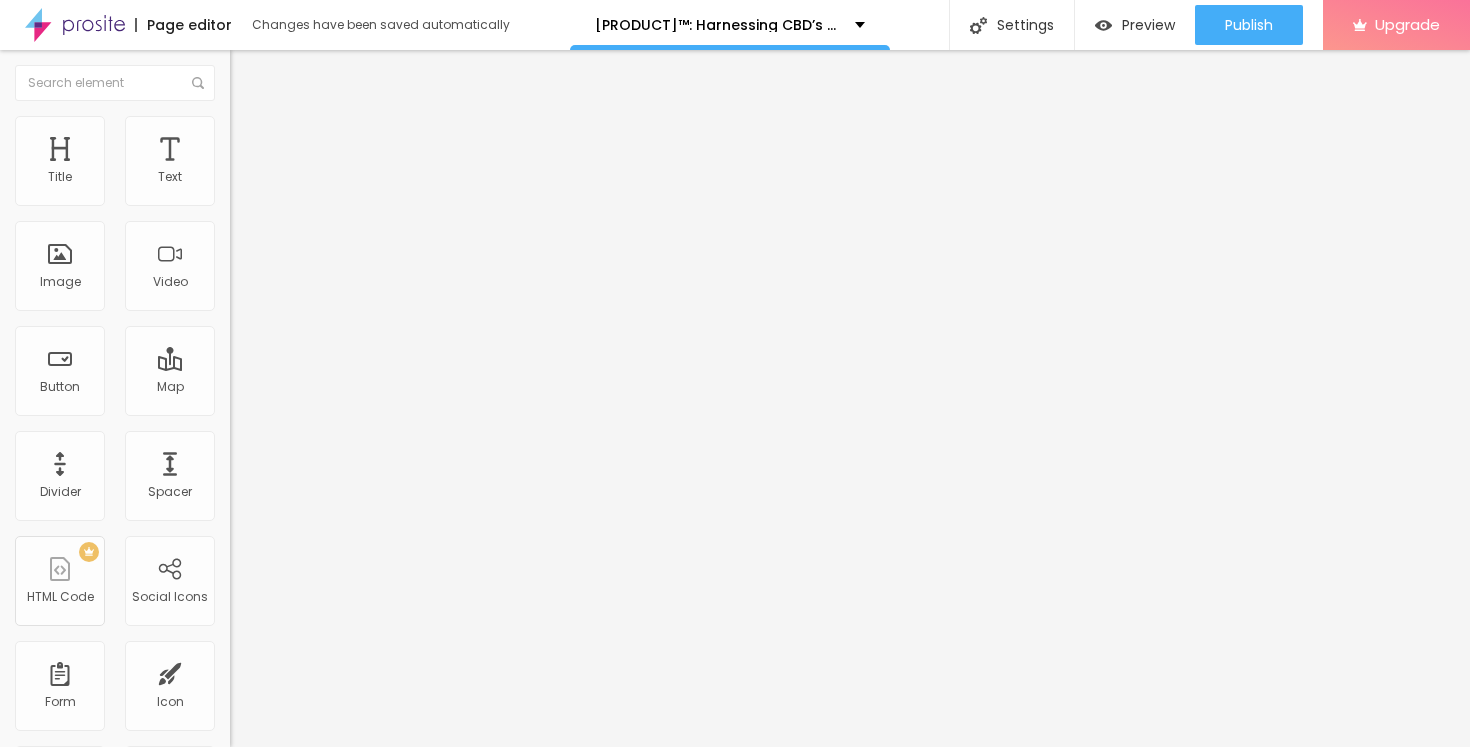 type on "🤩𝐒𝐩𝐞𝐜𝐢𝐚𝐥 𝐏𝐫𝐢𝐜𝐞 𝗢𝗳𝗳𝗲𝗿 𝐂𝐡𝐞𝐜𝐤 𝐍𝐨𝐰 👉👉" 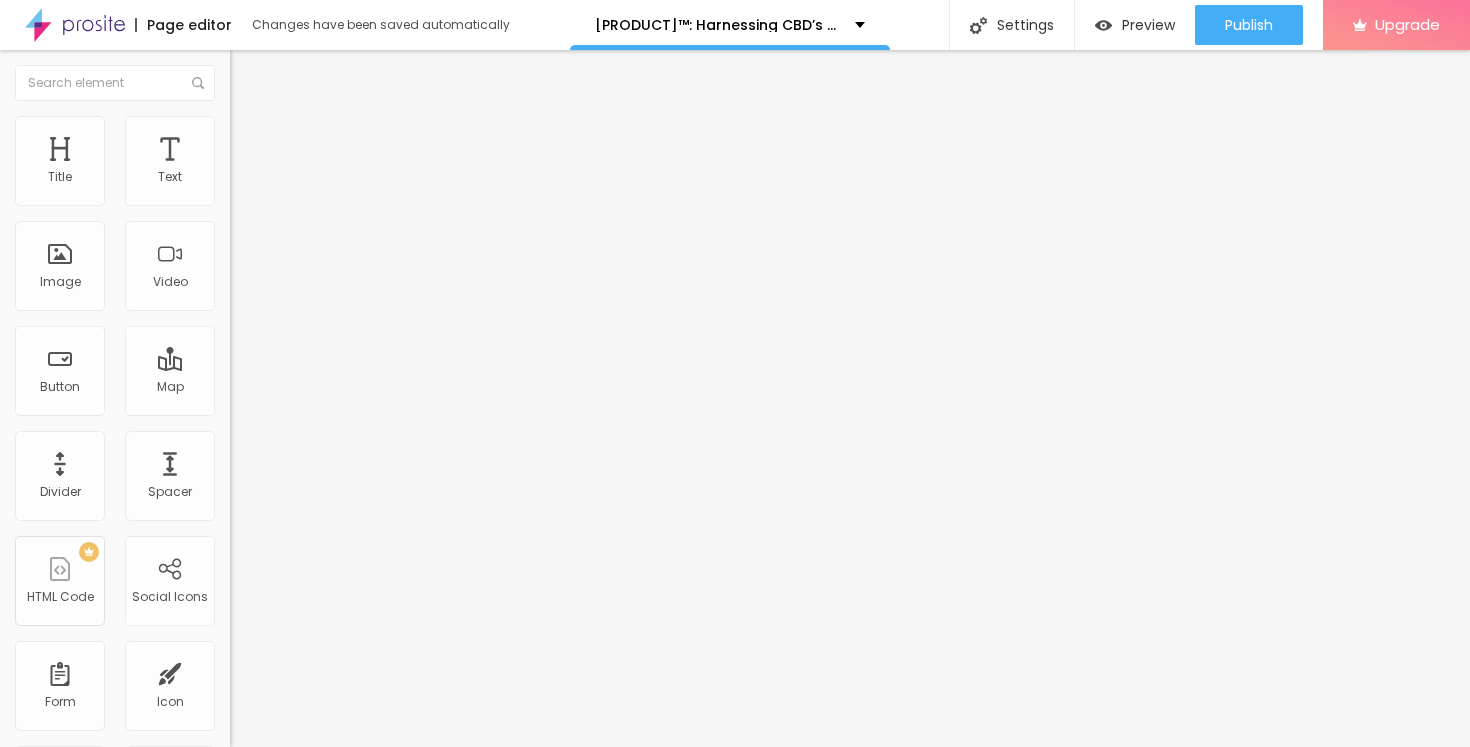 scroll, scrollTop: 0, scrollLeft: 0, axis: both 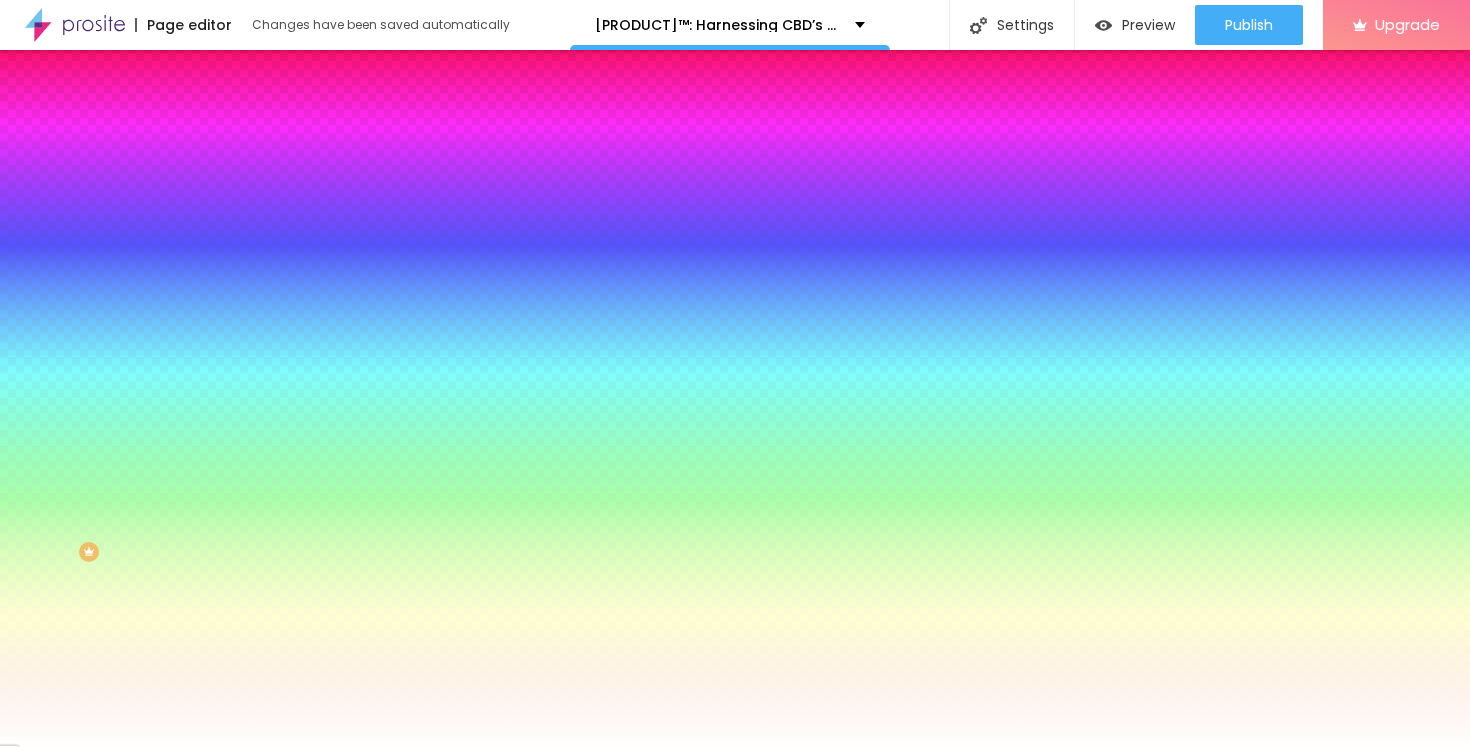 click at bounding box center [345, 191] 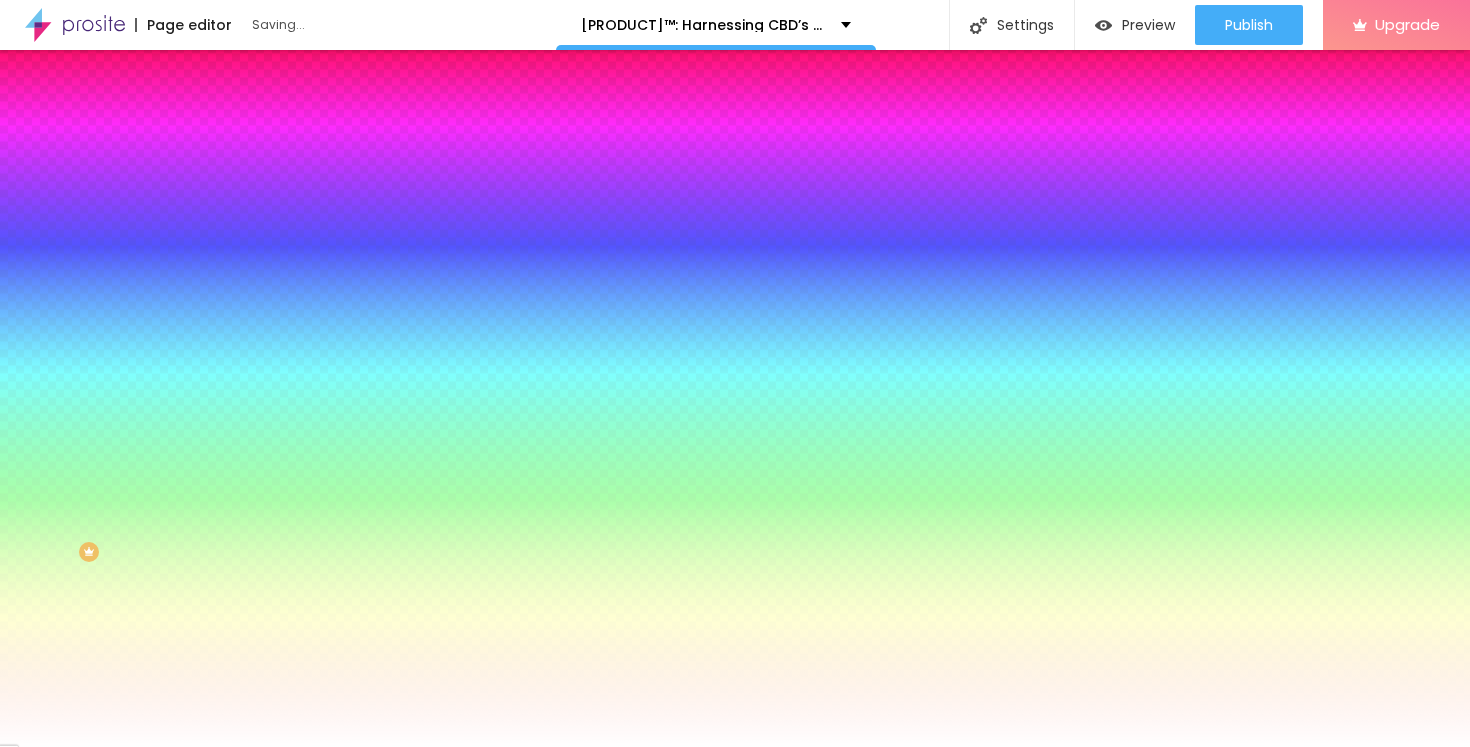 type on "#801818" 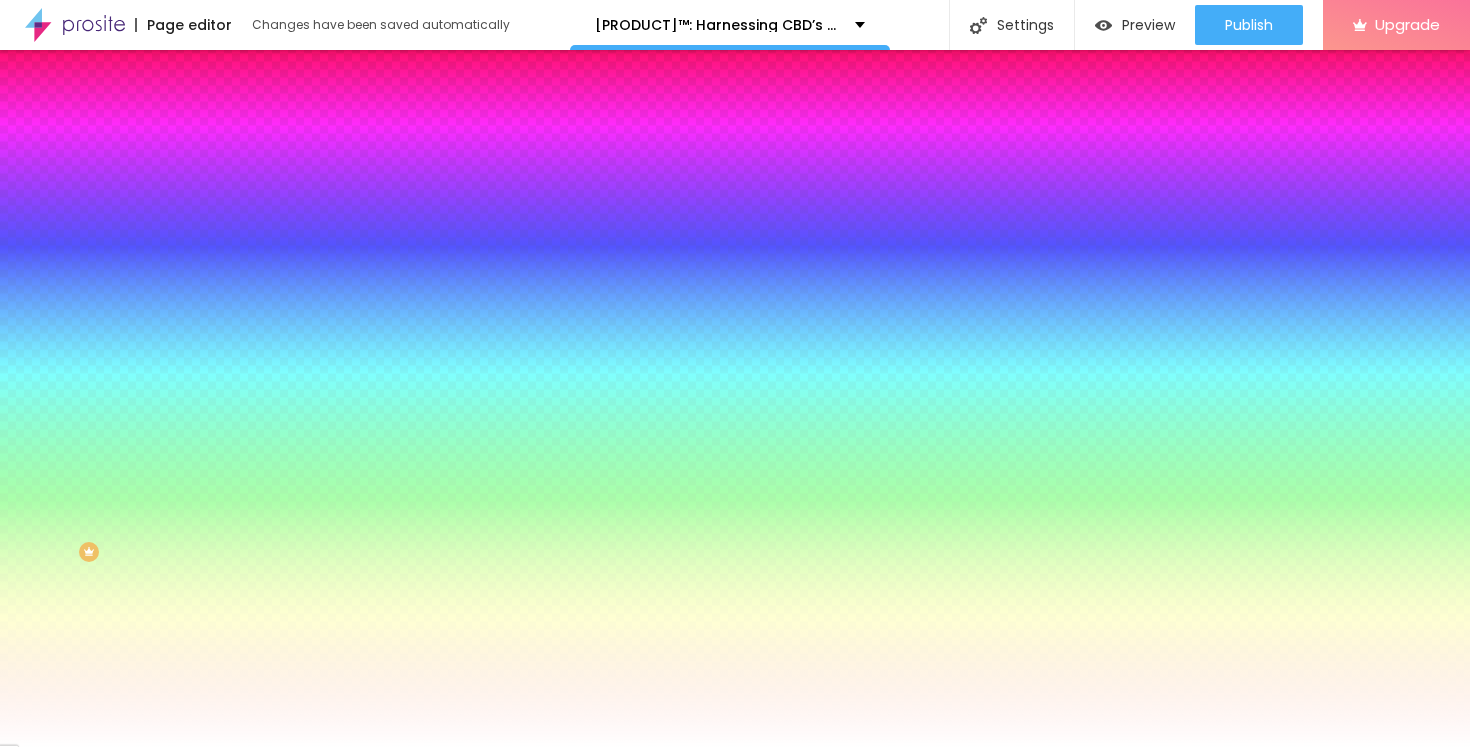 drag, startPoint x: 134, startPoint y: 231, endPoint x: 137, endPoint y: 302, distance: 71.063354 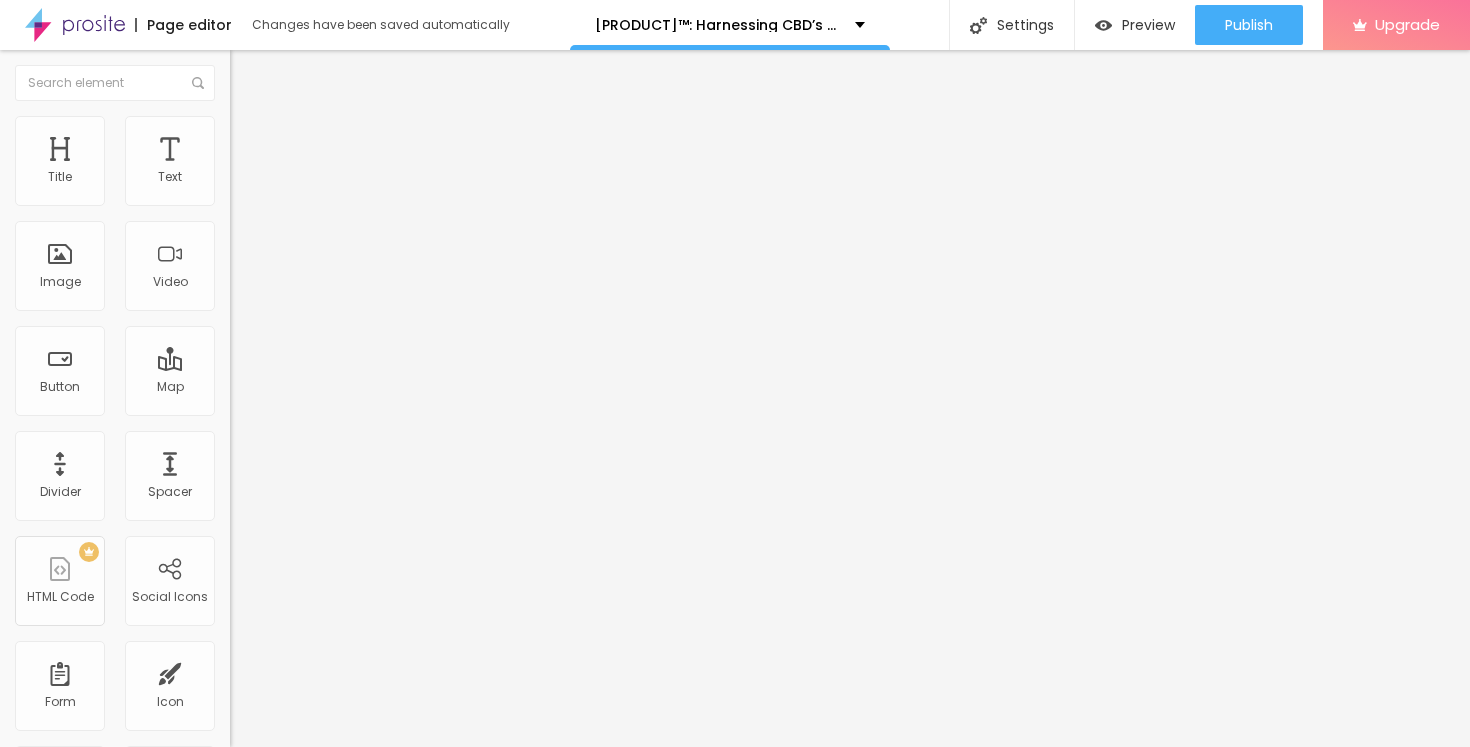 click on "Content Style Advanced" at bounding box center (345, 126) 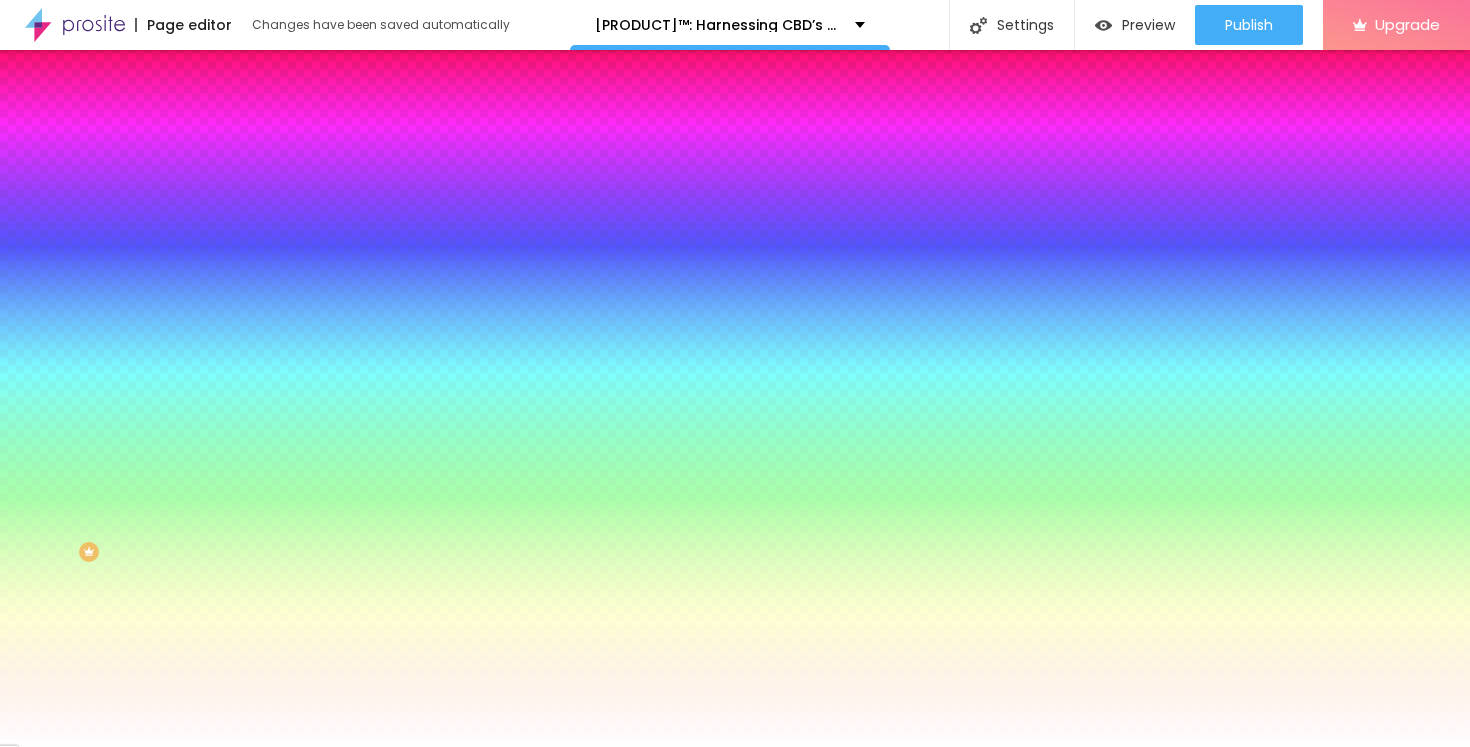 click at bounding box center [345, 272] 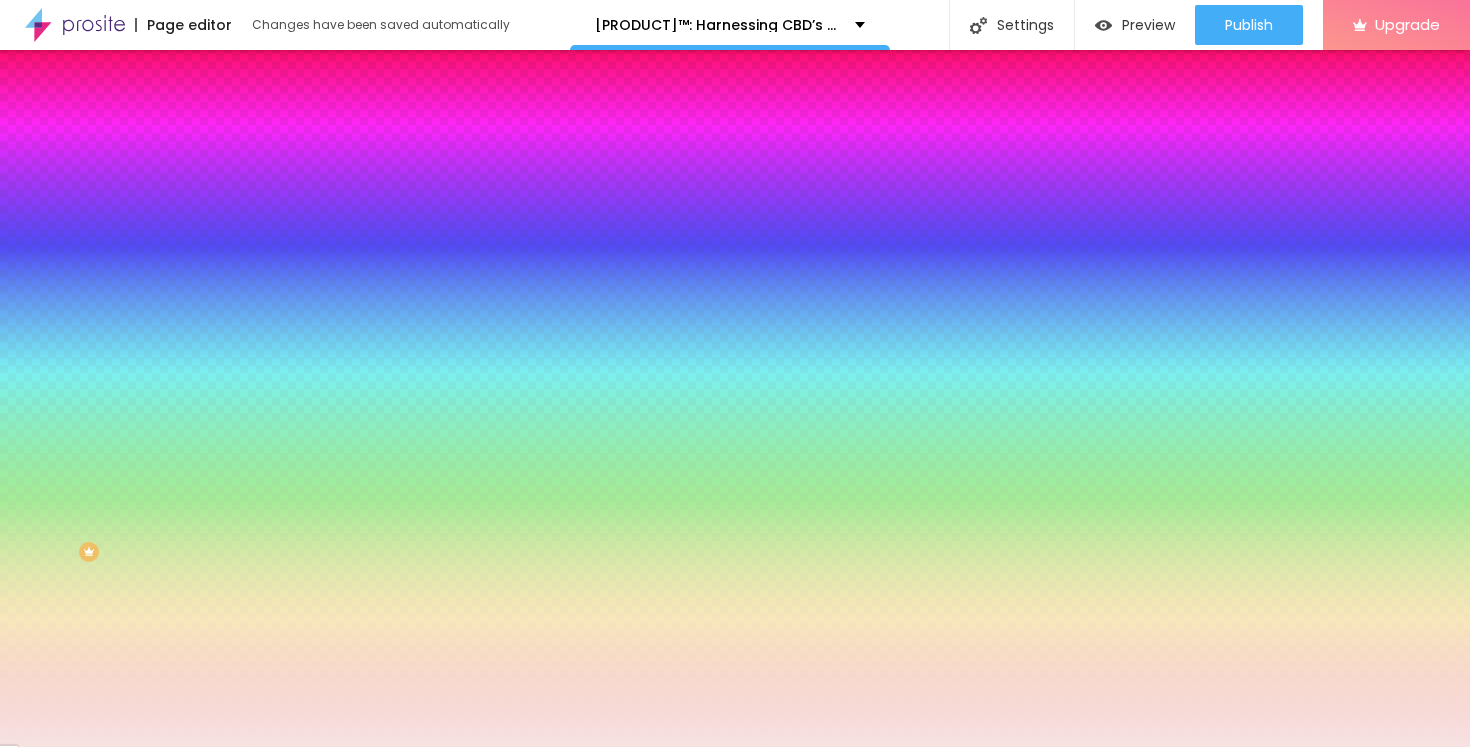 click at bounding box center [735, 373] 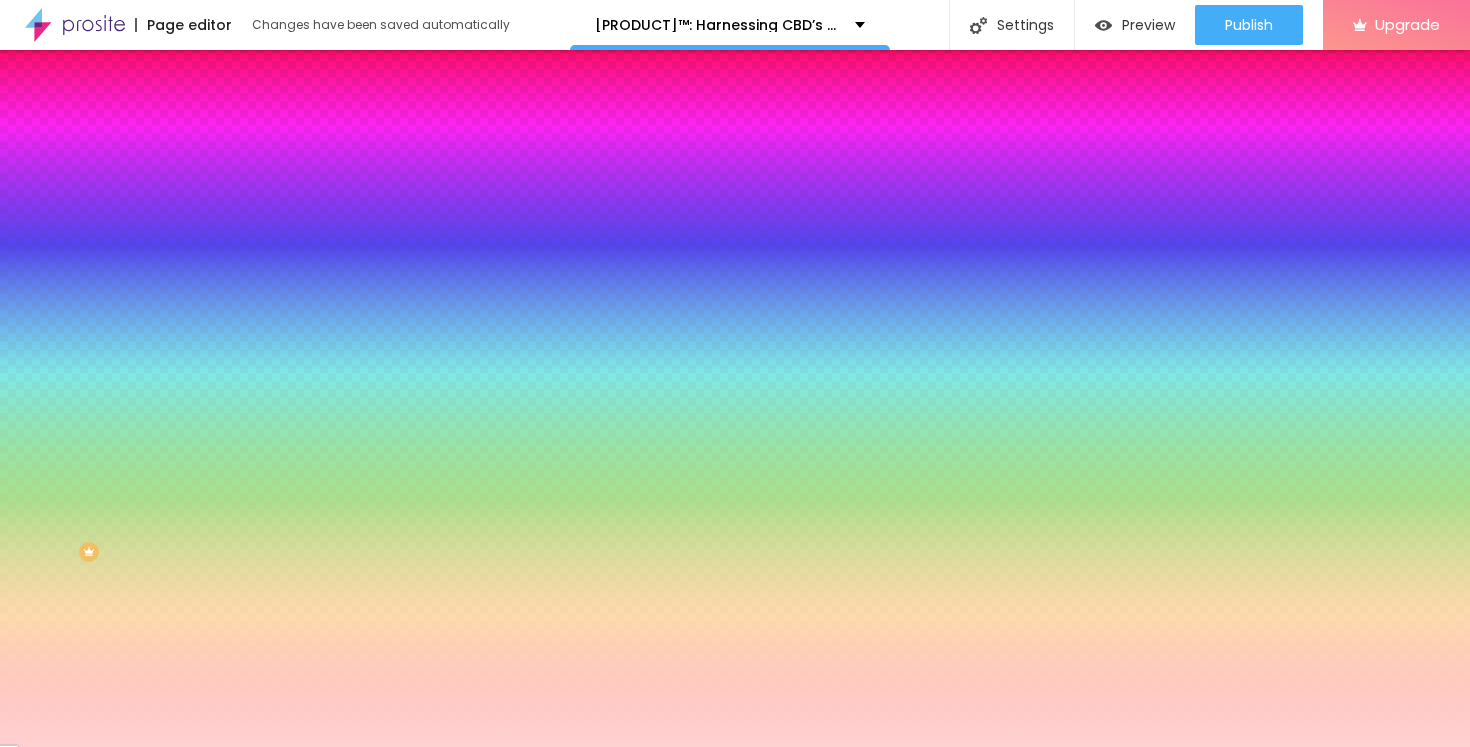 type on "#FFD2D2" 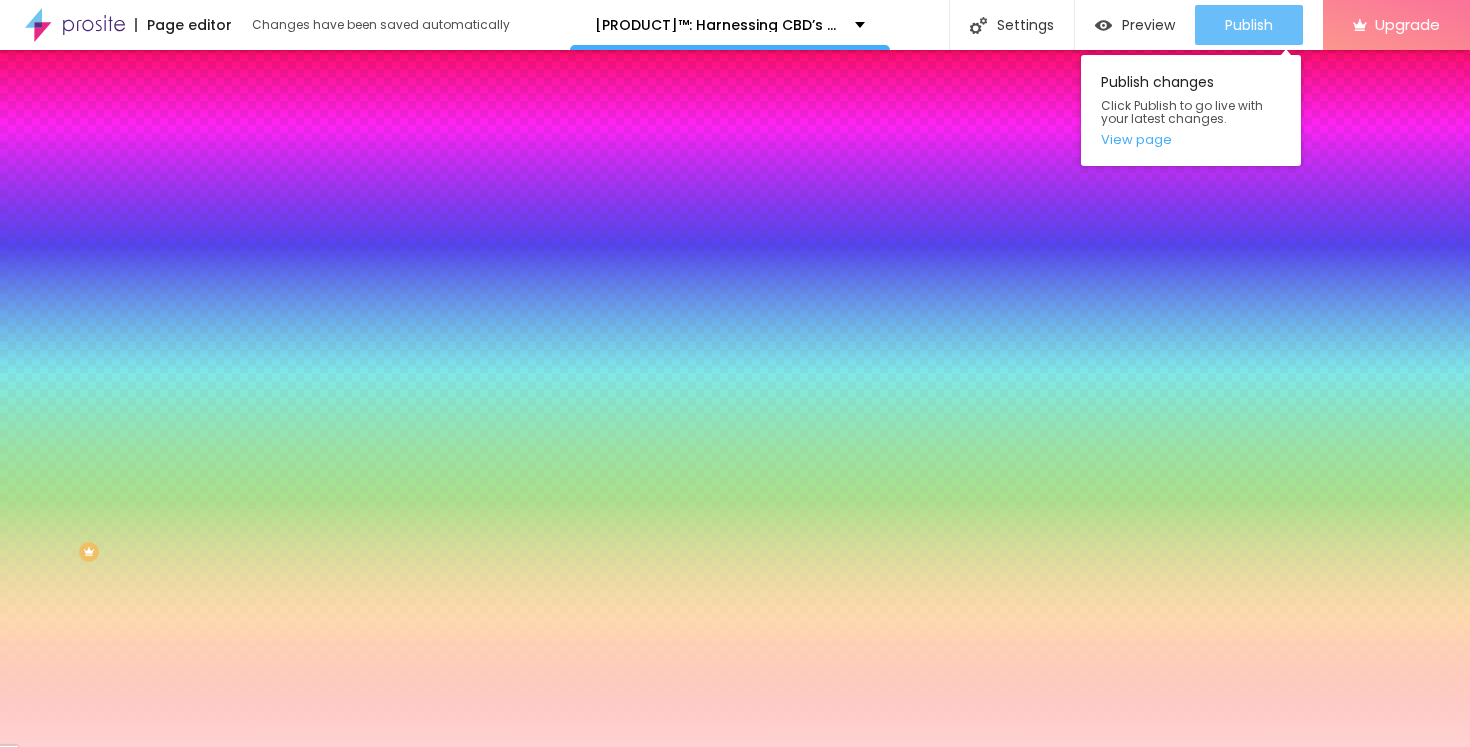 click on "Publish" at bounding box center [1249, 25] 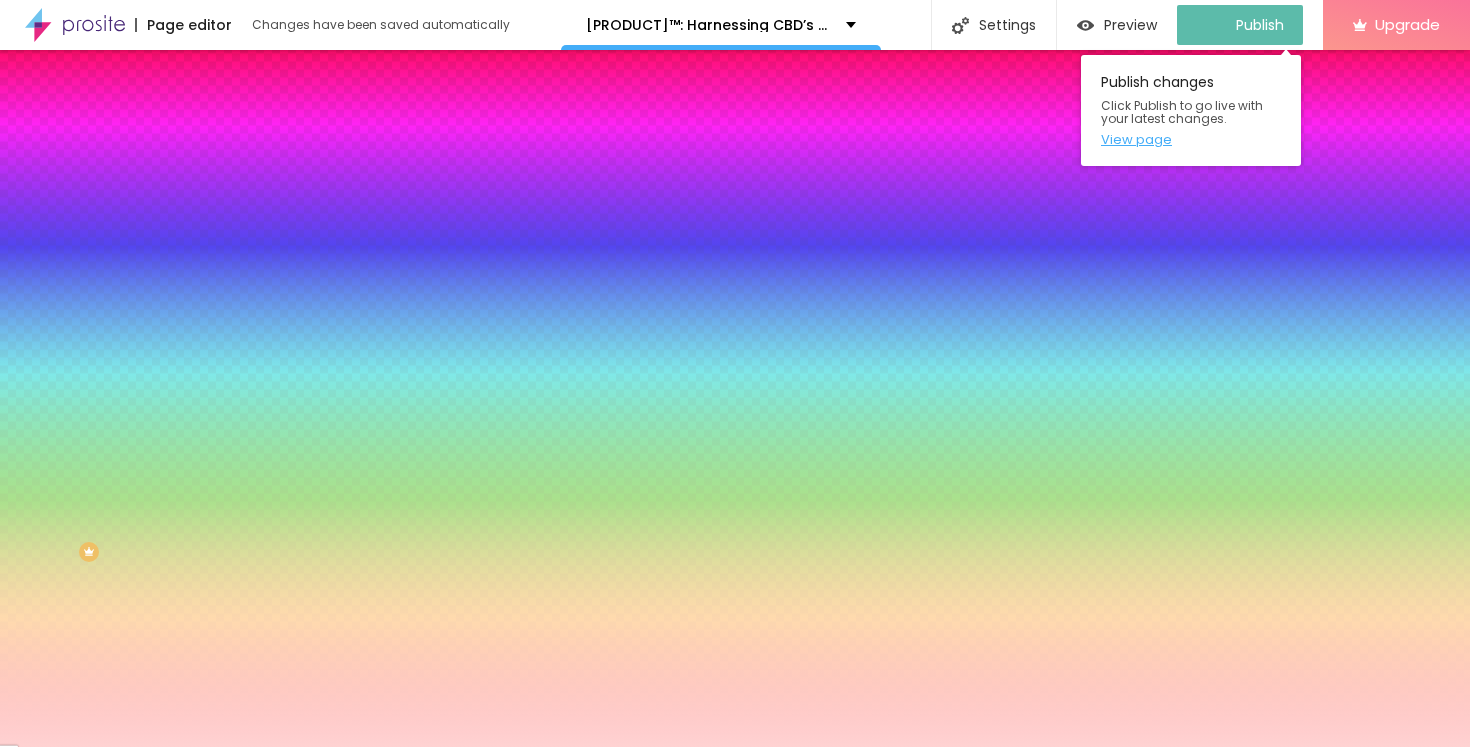 click on "View page" at bounding box center (1191, 139) 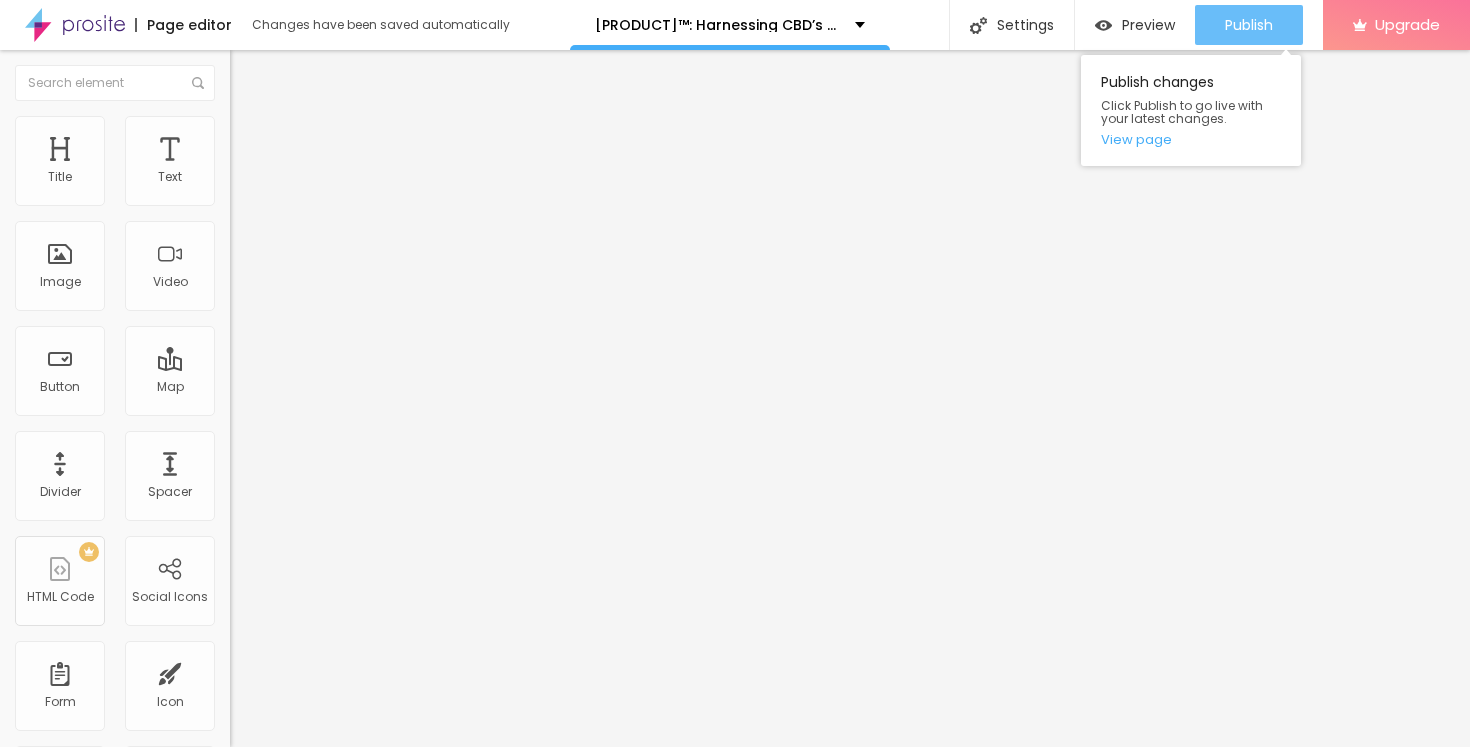 click on "Publish" at bounding box center [1249, 25] 